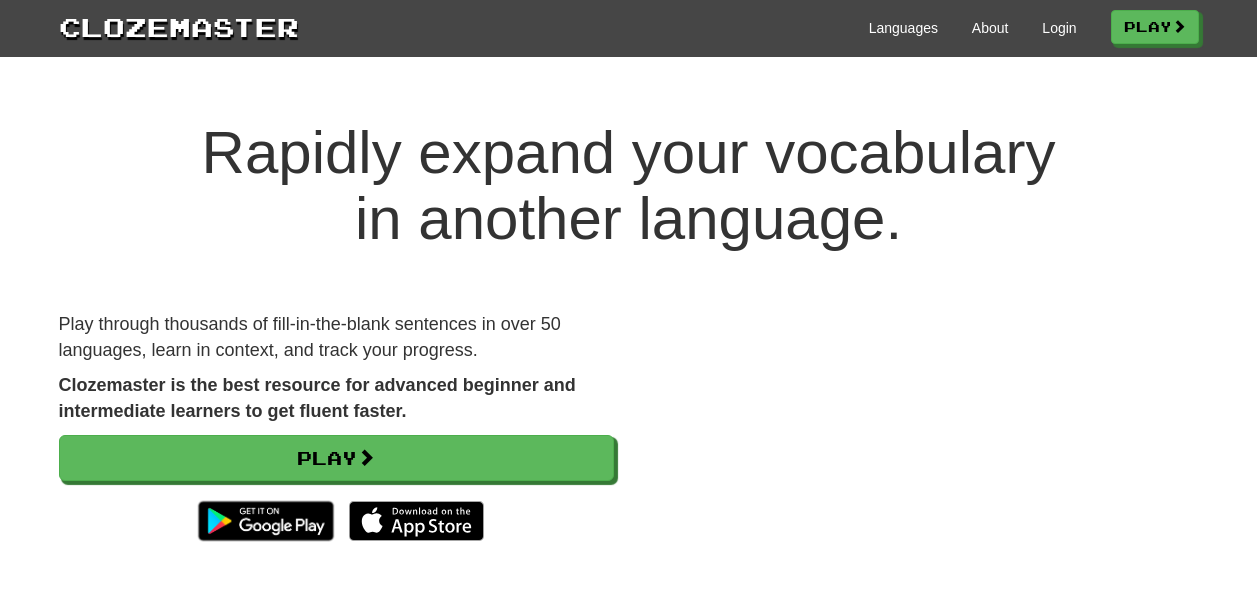 scroll, scrollTop: 0, scrollLeft: 0, axis: both 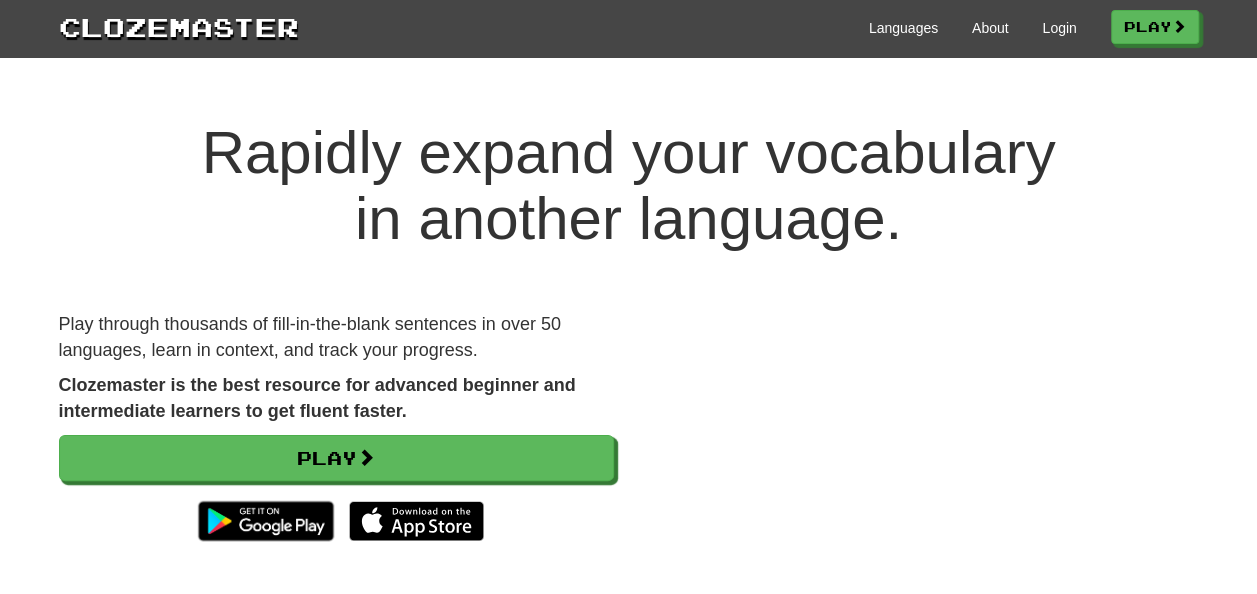 click on "Clozemaster
Languages
About
Login
Play" at bounding box center [628, 28] 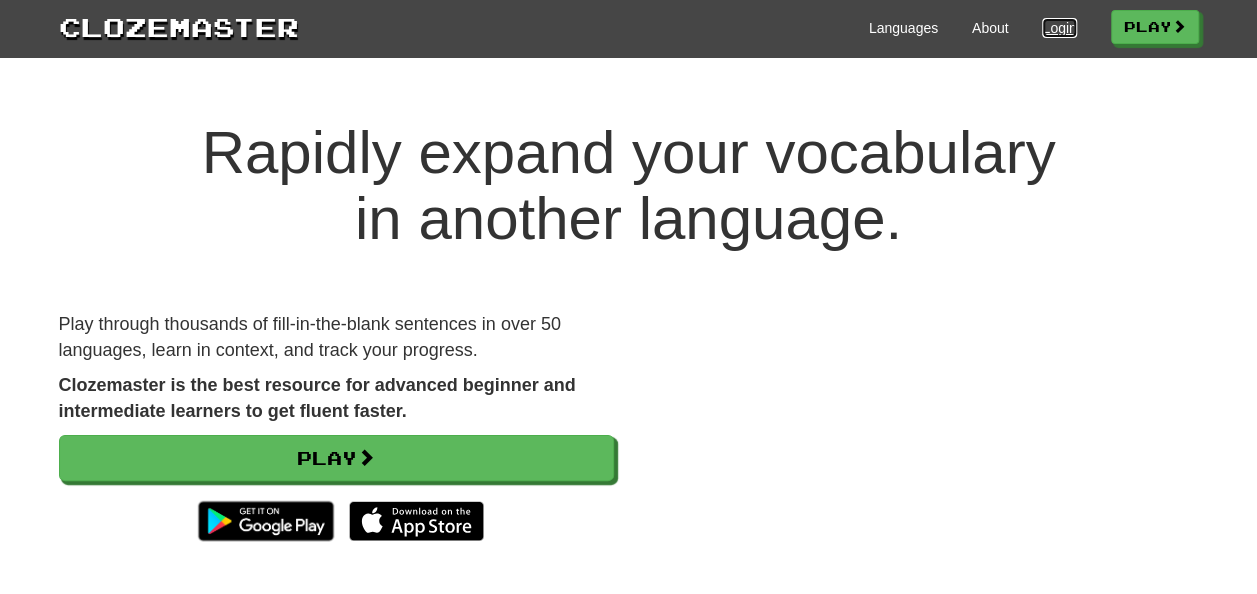 click on "Login" at bounding box center (1059, 28) 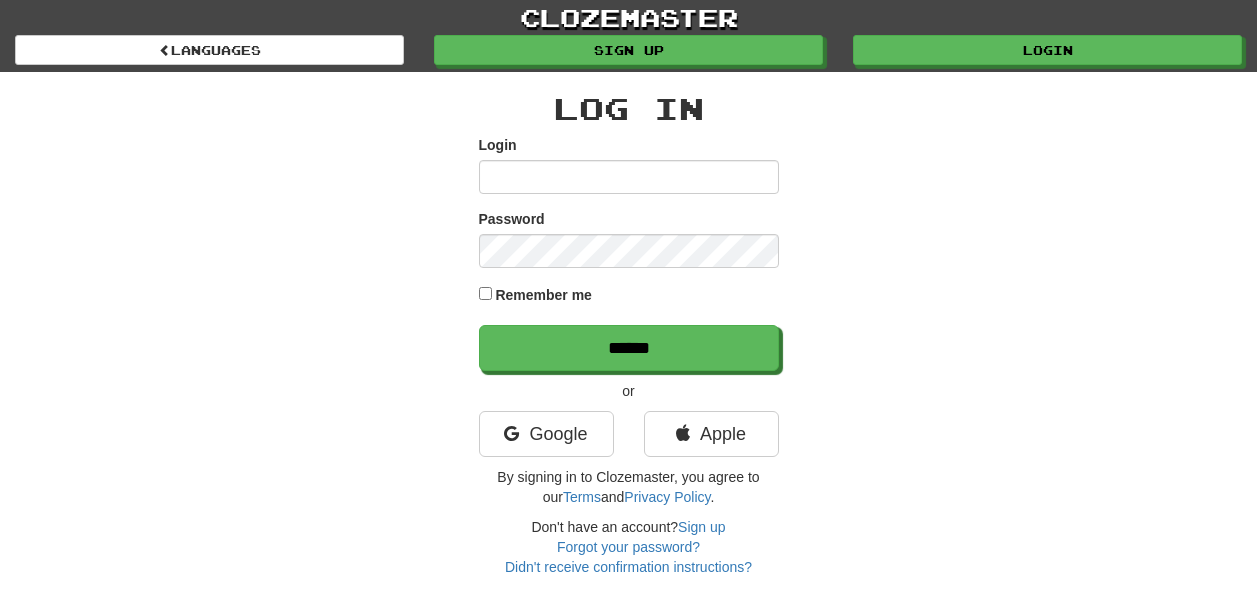 scroll, scrollTop: 0, scrollLeft: 0, axis: both 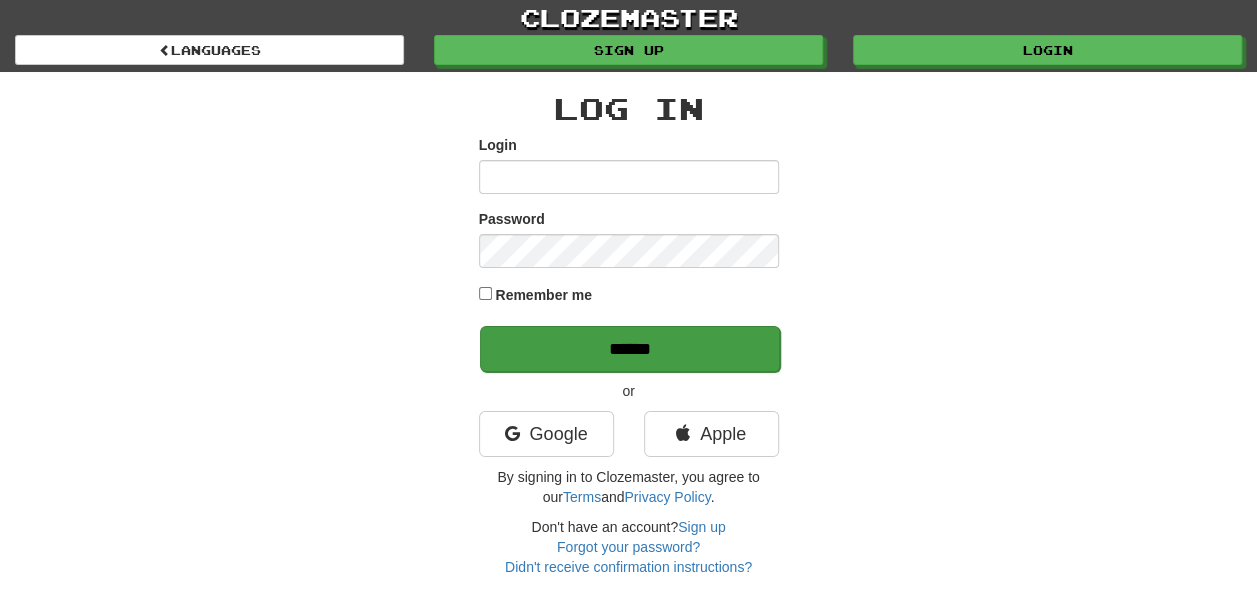 type on "**********" 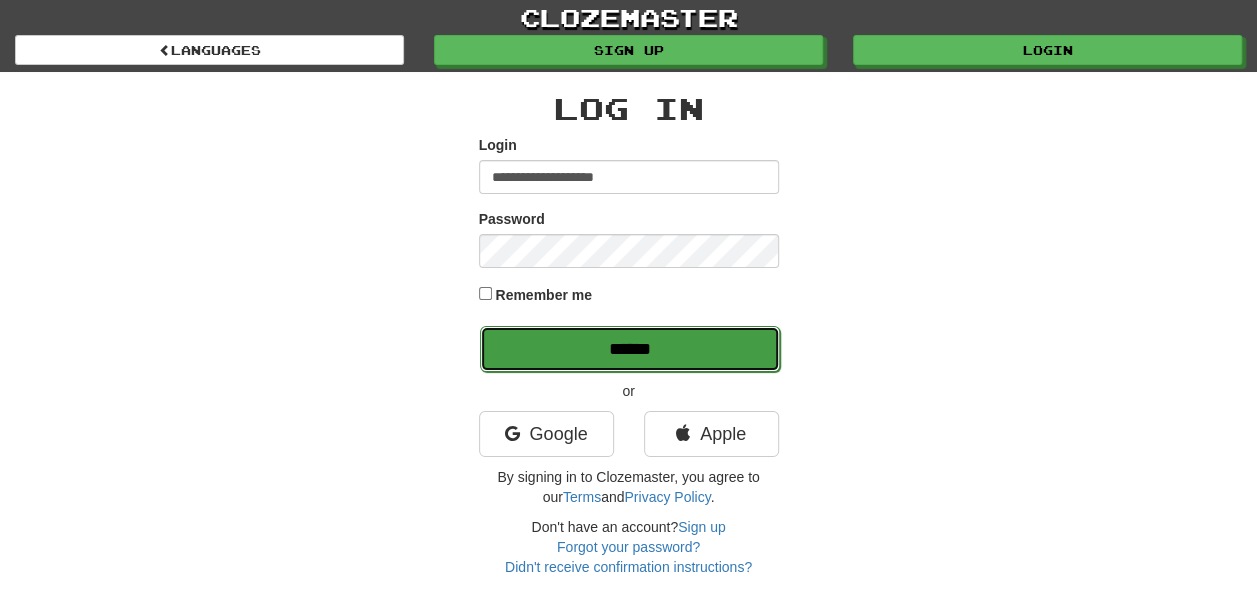 click on "******" at bounding box center [630, 349] 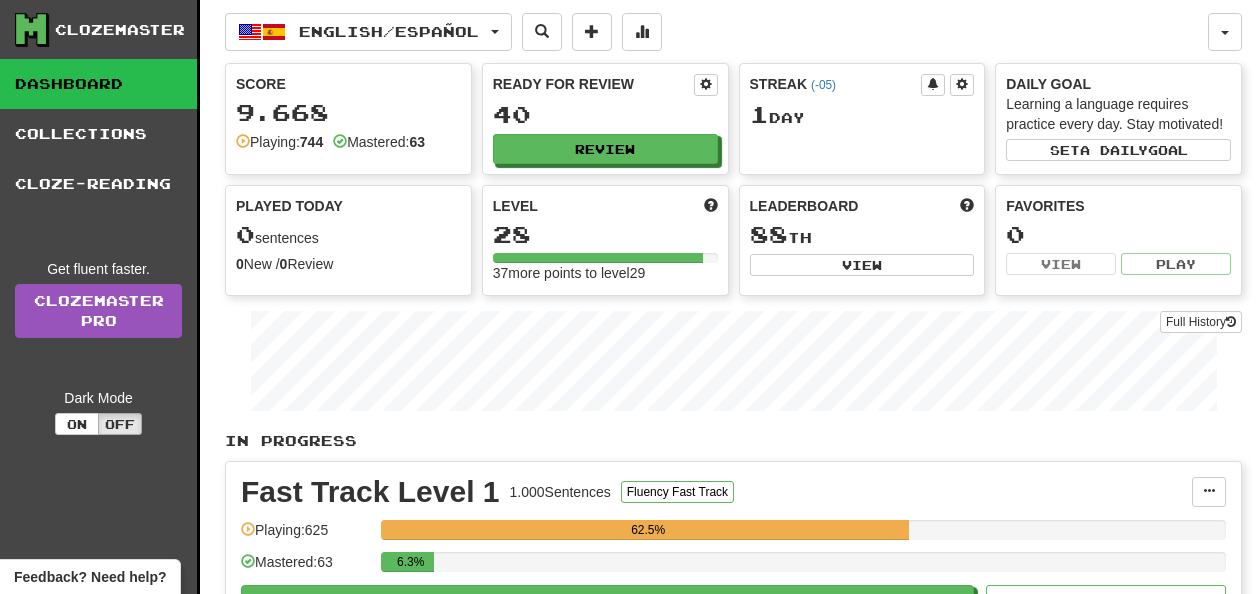 scroll, scrollTop: 0, scrollLeft: 0, axis: both 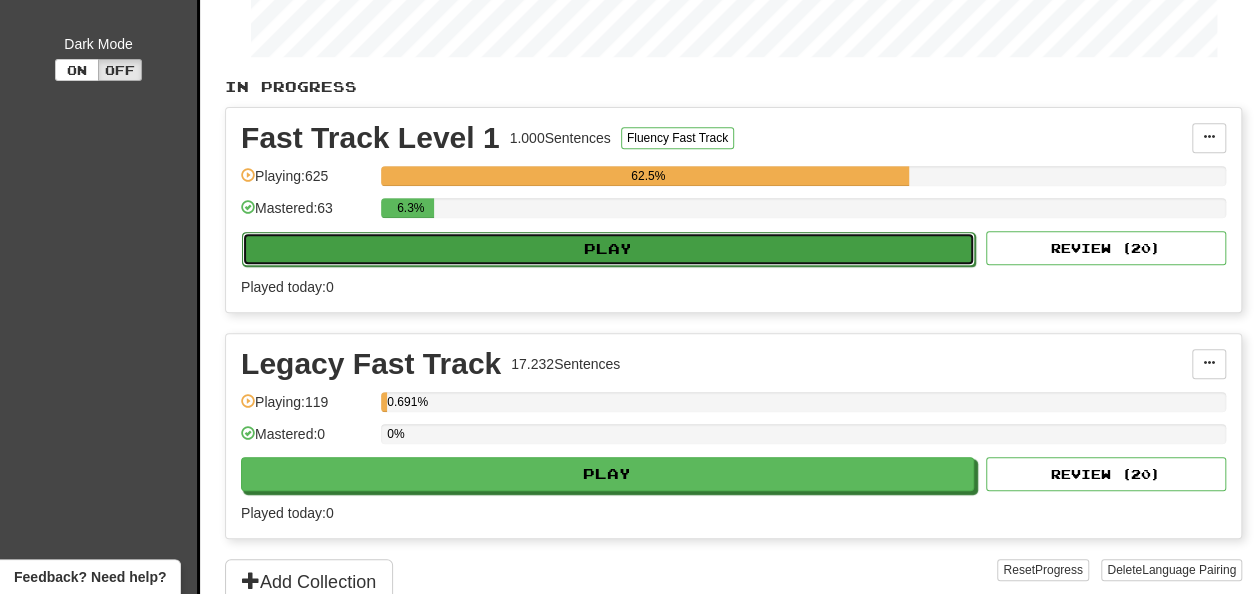 click on "Play" at bounding box center (608, 249) 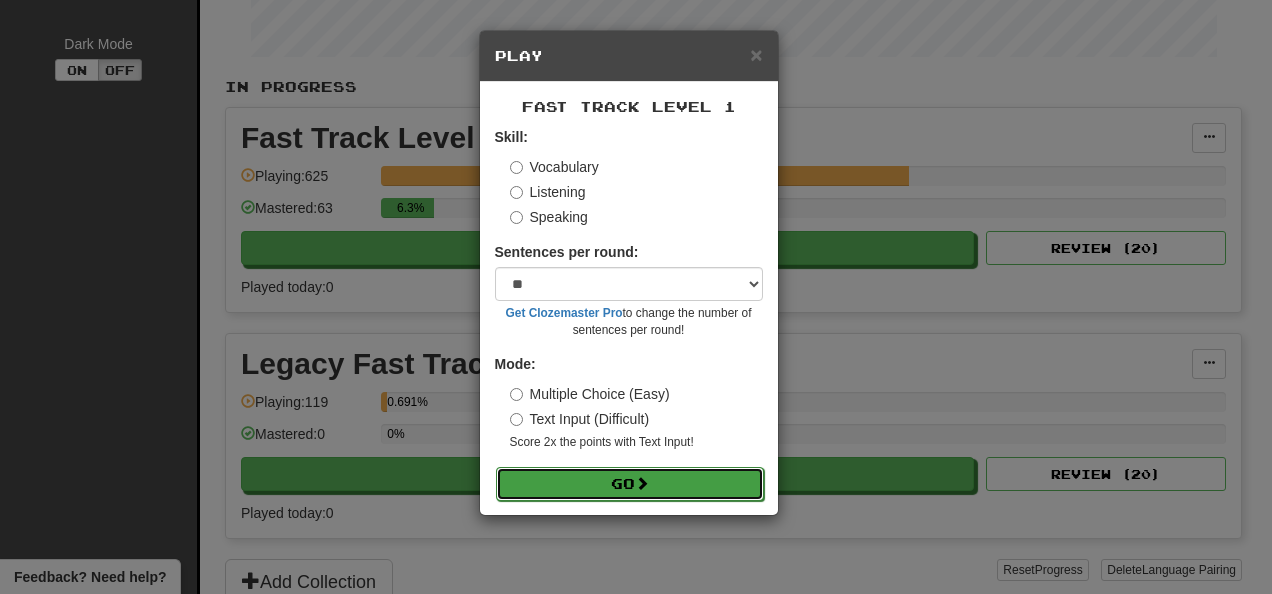 click on "Go" at bounding box center [630, 484] 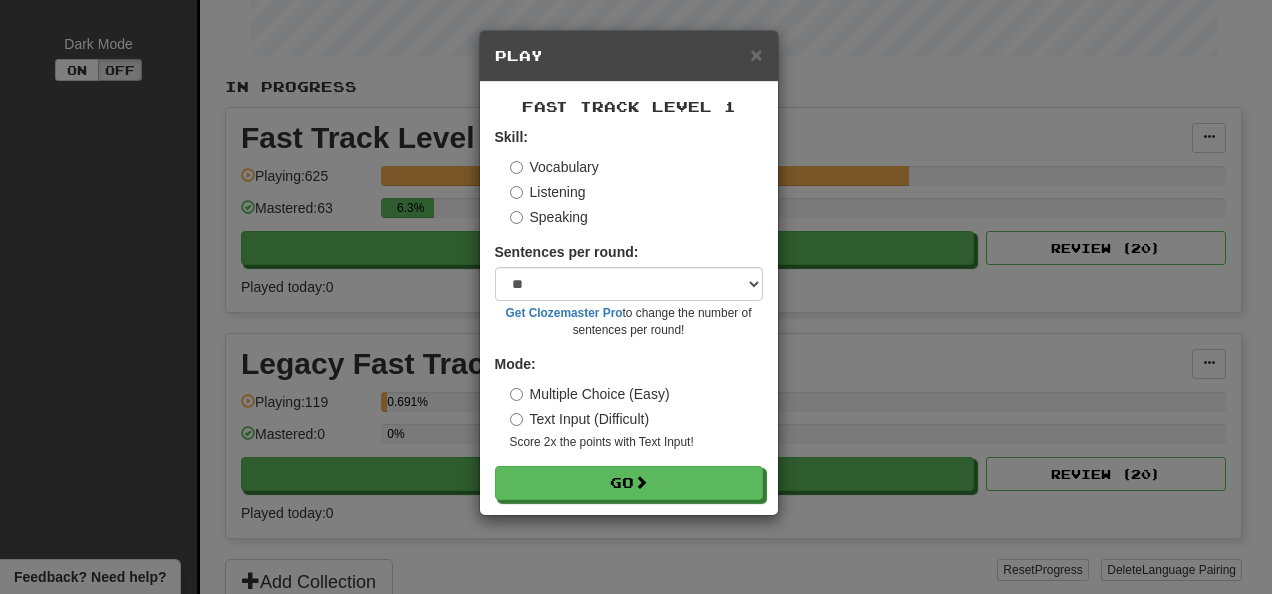 click on "Listening" at bounding box center [548, 192] 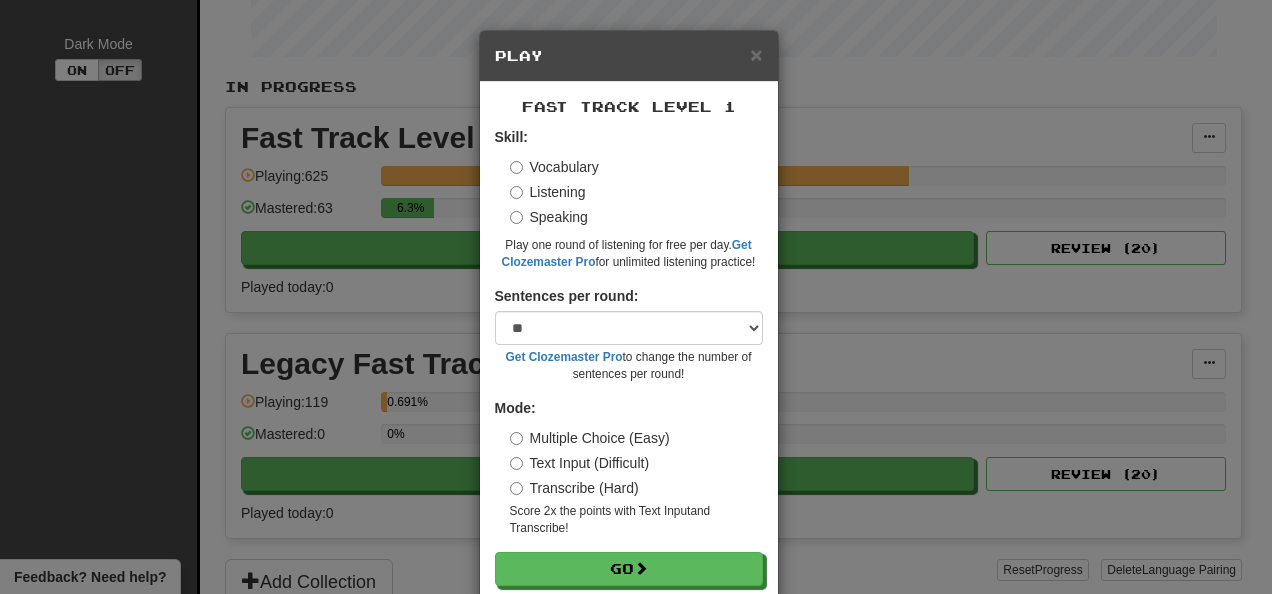 click on "Skill: Vocabulary Listening Speaking Play one round of listening for free per day.  Get Clozemaster Pro  for unlimited listening practice! Sentences per round: * ** ** ** ** ** *** ******** Get Clozemaster Pro  to change the number of sentences per round! Mode: Multiple Choice (Easy) Text Input (Difficult) Transcribe (Hard) Score 2x the points with Text Input  and Transcribe ! Go" at bounding box center [629, 356] 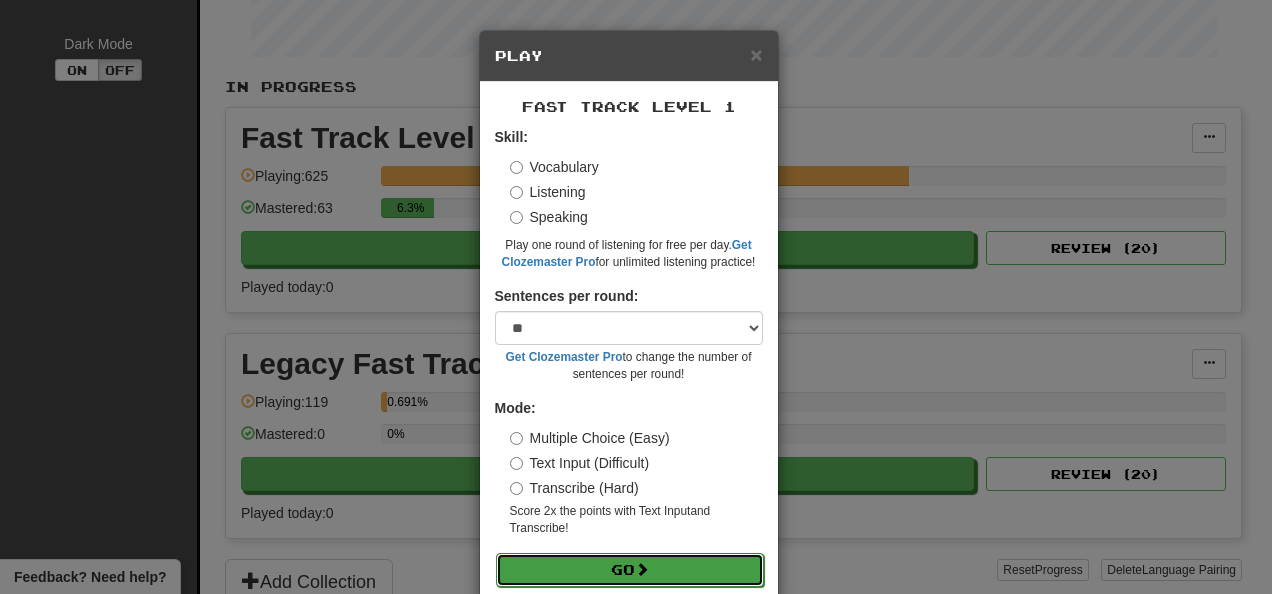 click on "Go" at bounding box center (630, 570) 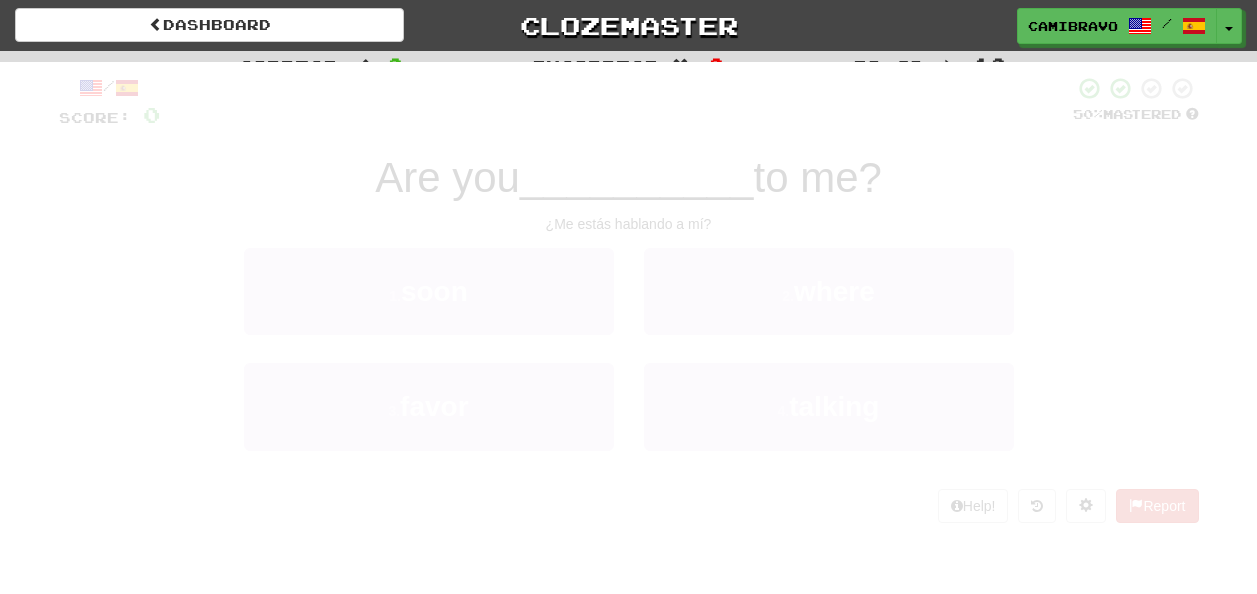 scroll, scrollTop: 0, scrollLeft: 0, axis: both 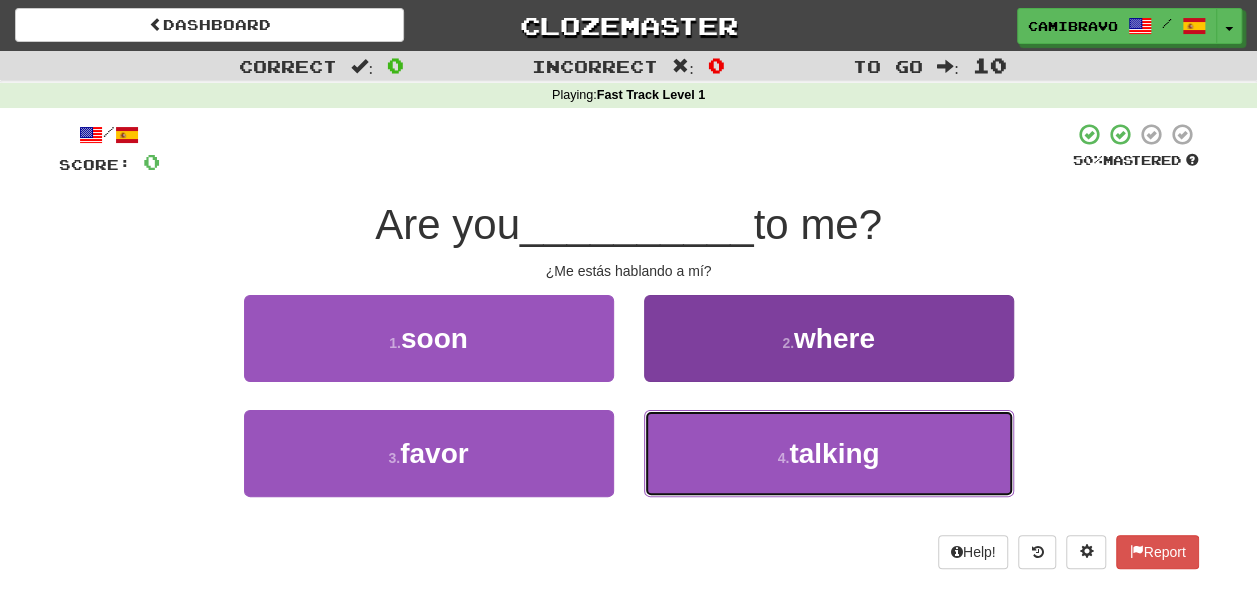 drag, startPoint x: 728, startPoint y: 468, endPoint x: 694, endPoint y: 470, distance: 34.058773 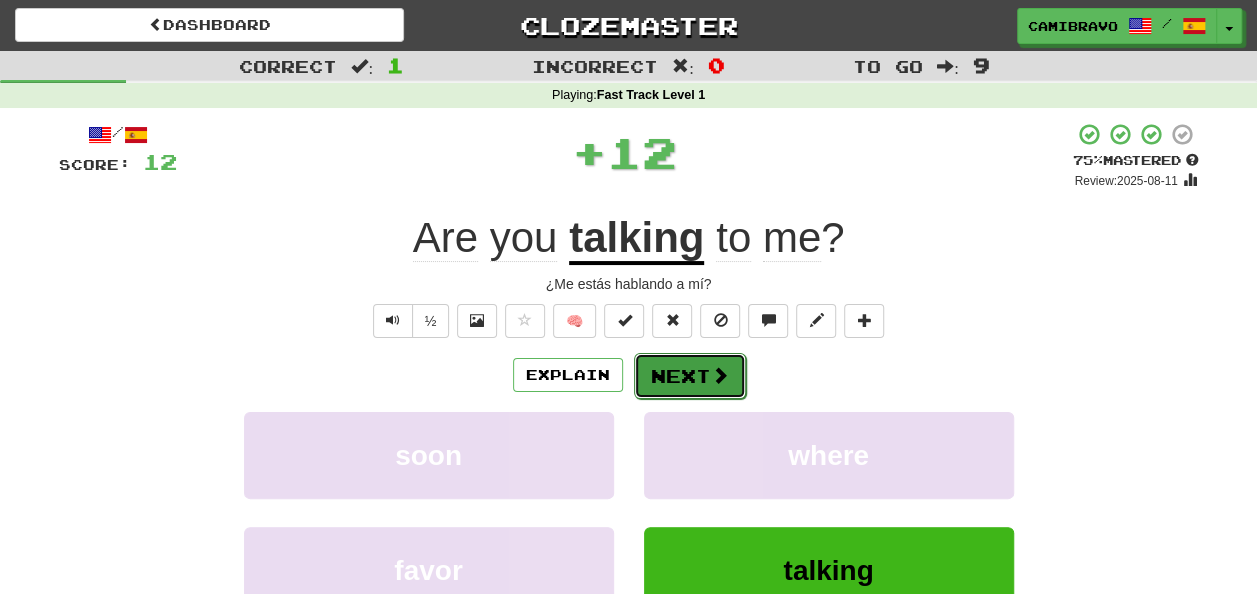 click on "Next" at bounding box center (690, 376) 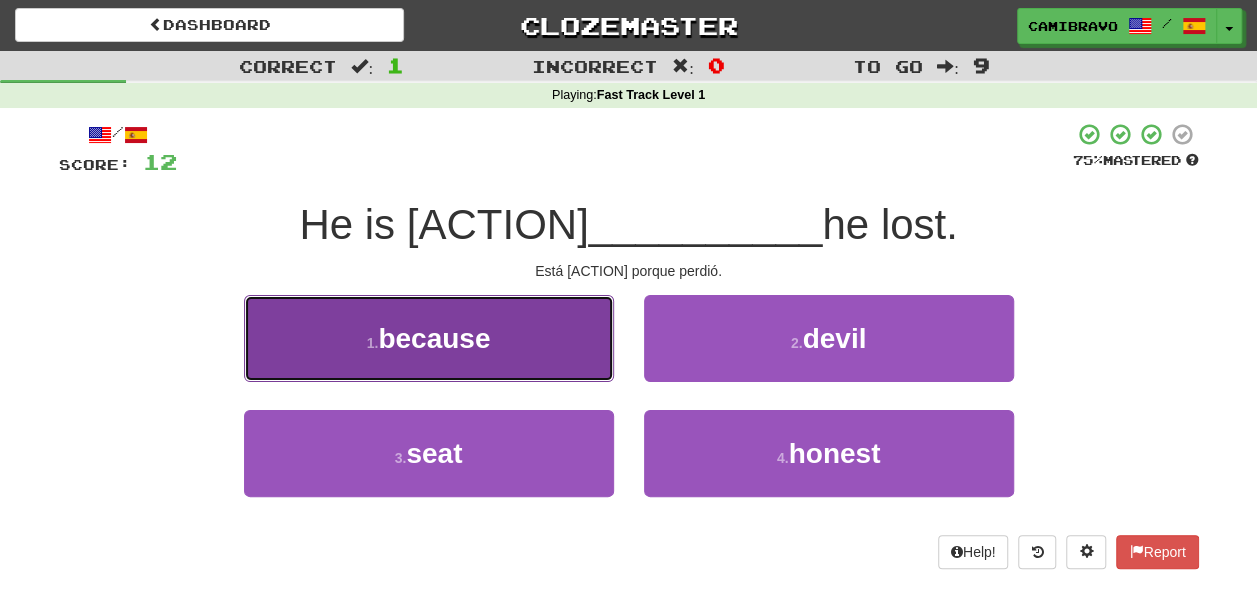 click on "1 .  because" at bounding box center (429, 338) 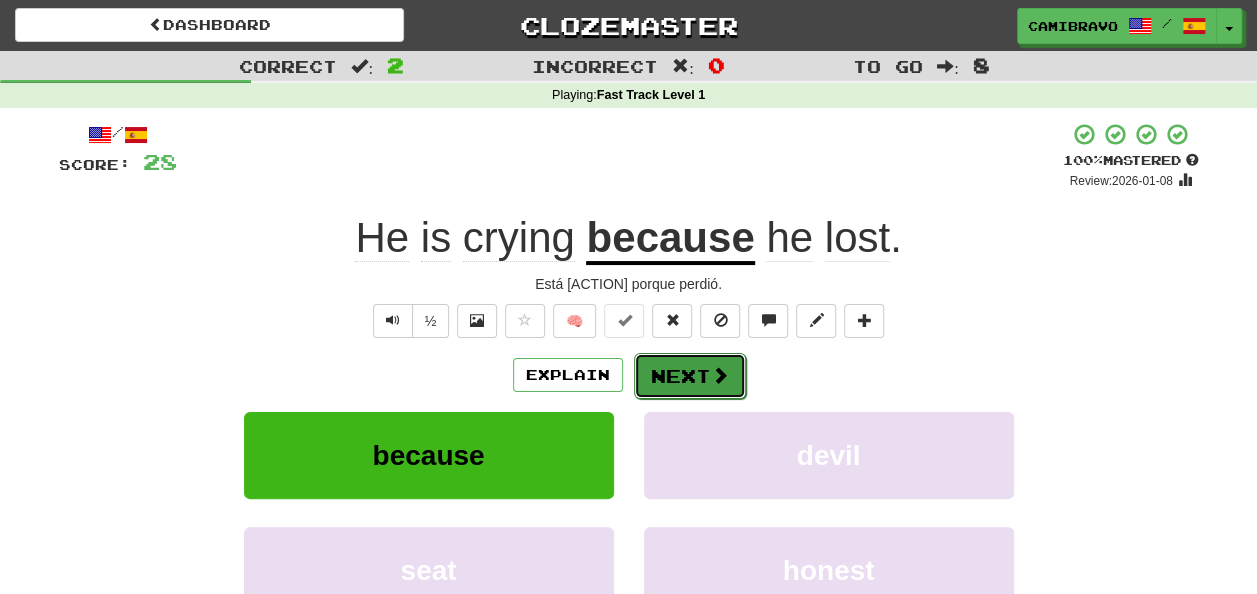 click on "Next" at bounding box center [690, 376] 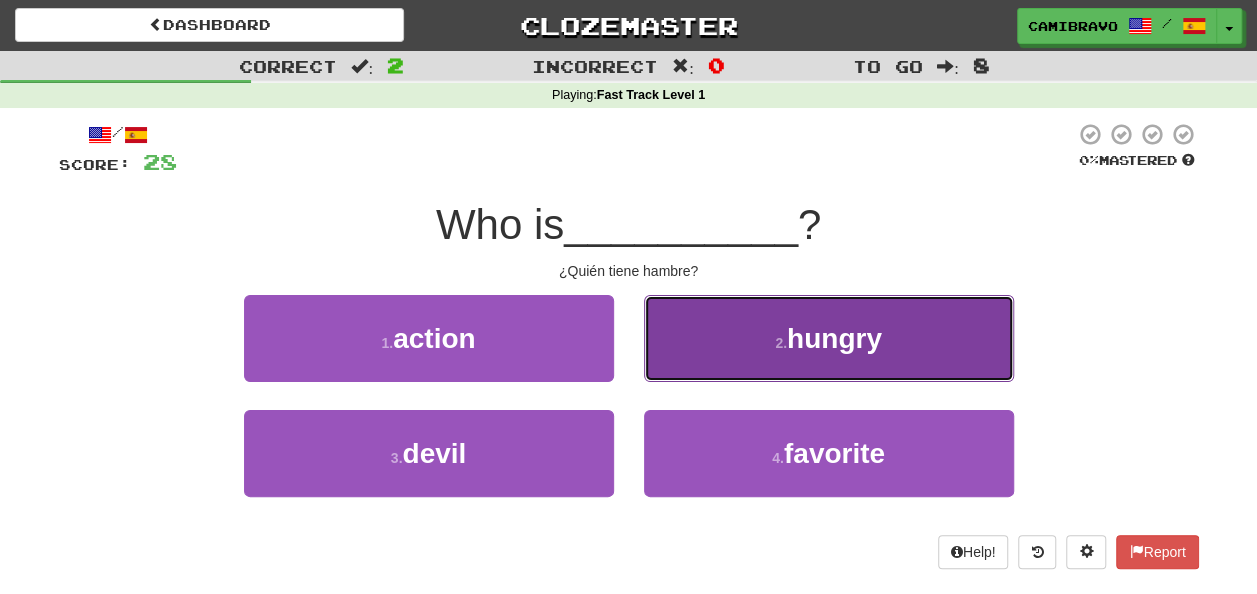 click on "2 .  hungry" at bounding box center (829, 338) 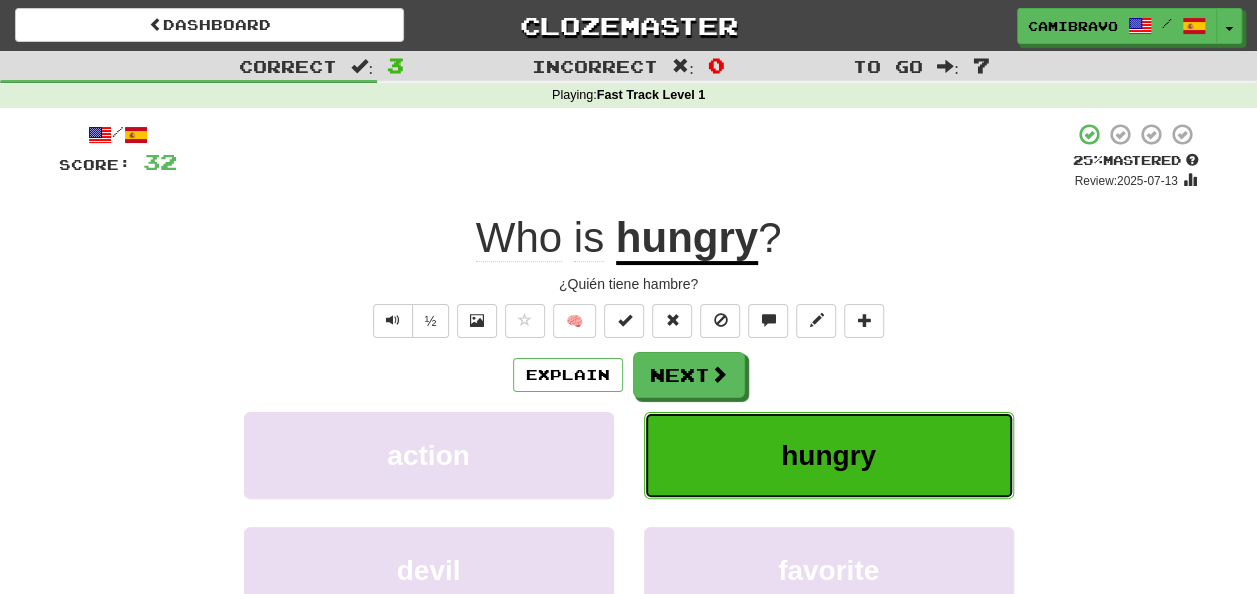 click on "hungry" at bounding box center [829, 455] 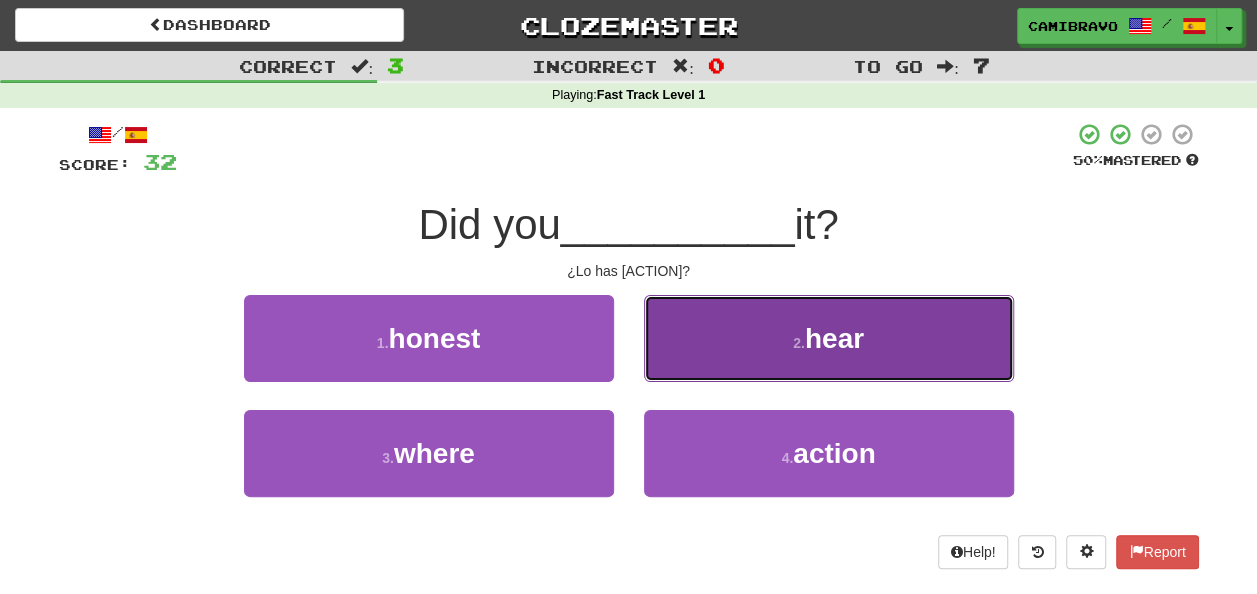 click on "2 .  hear" at bounding box center (829, 338) 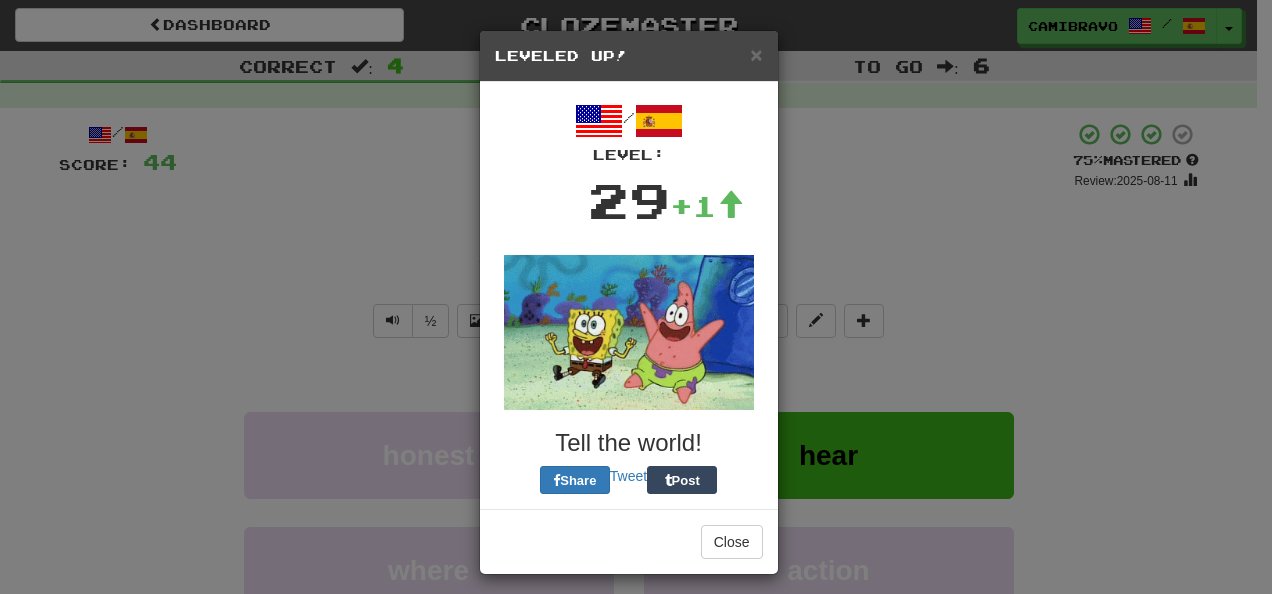 click on "Leveled Up!" at bounding box center [629, 56] 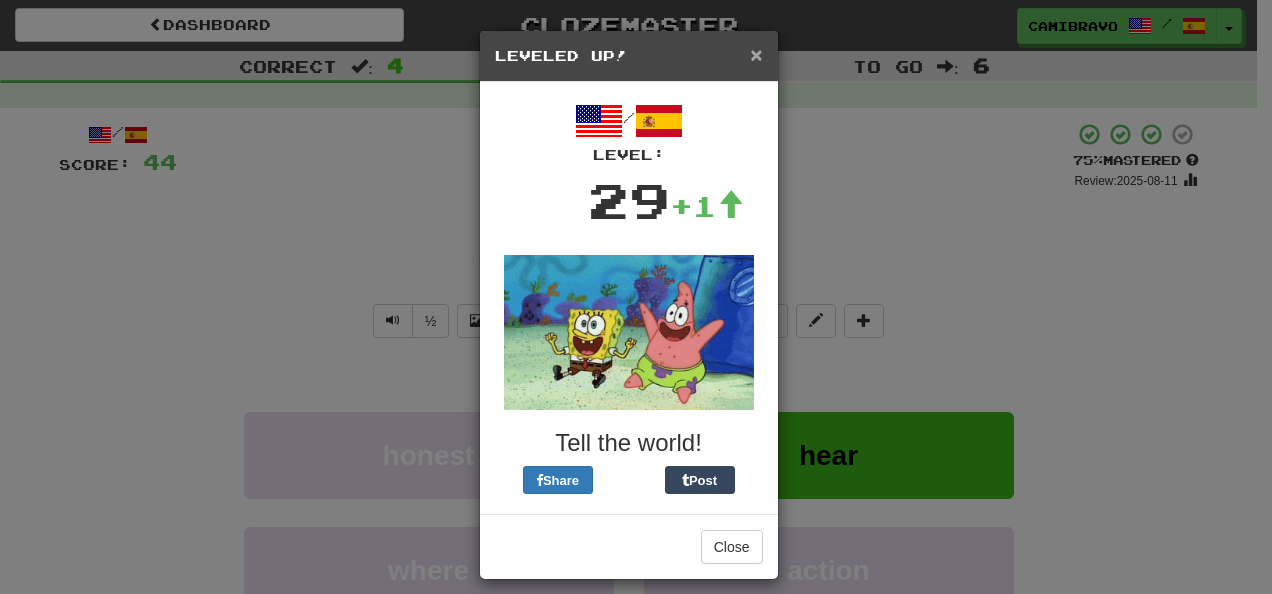click on "×" at bounding box center [756, 54] 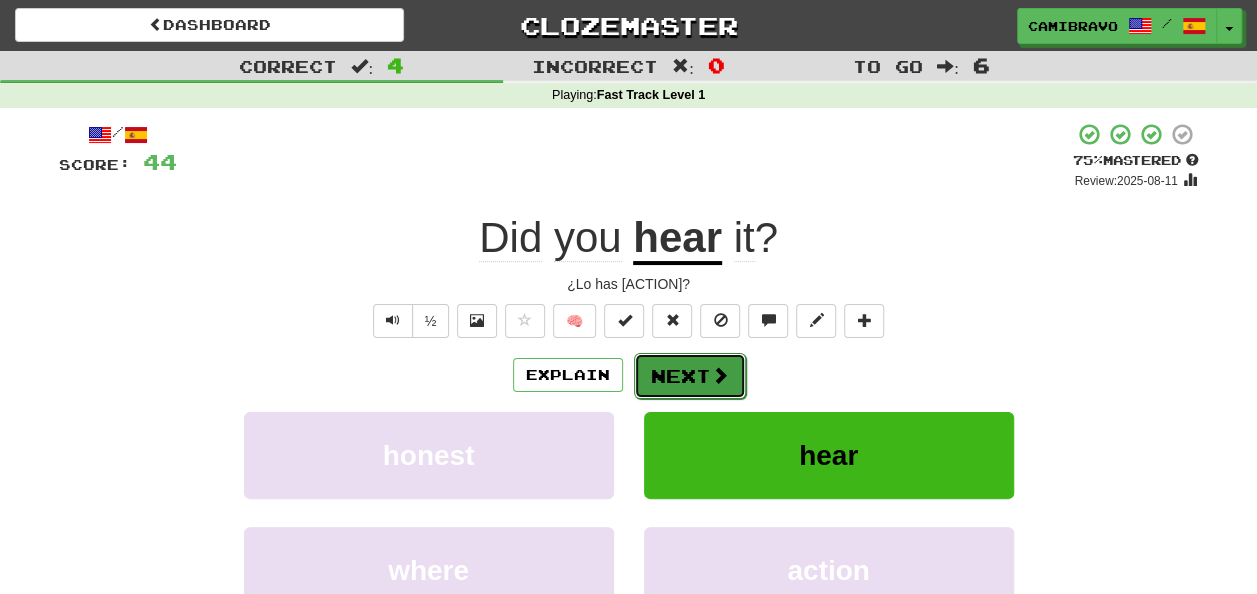 click on "Next" at bounding box center [690, 376] 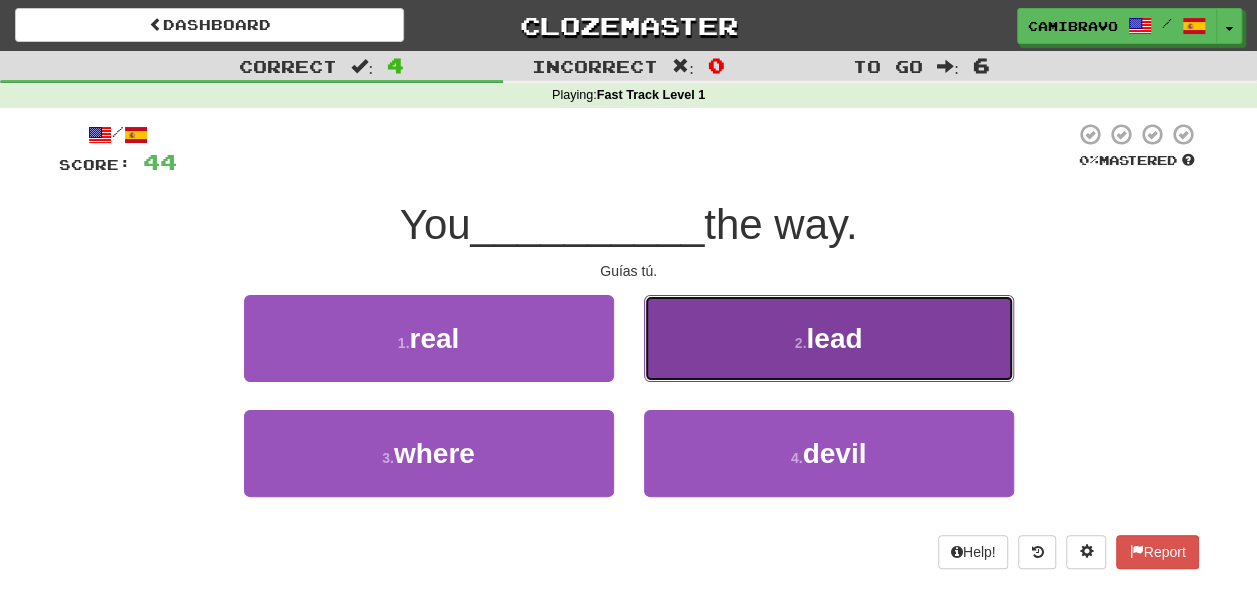 click on "2 .  lead" at bounding box center [829, 338] 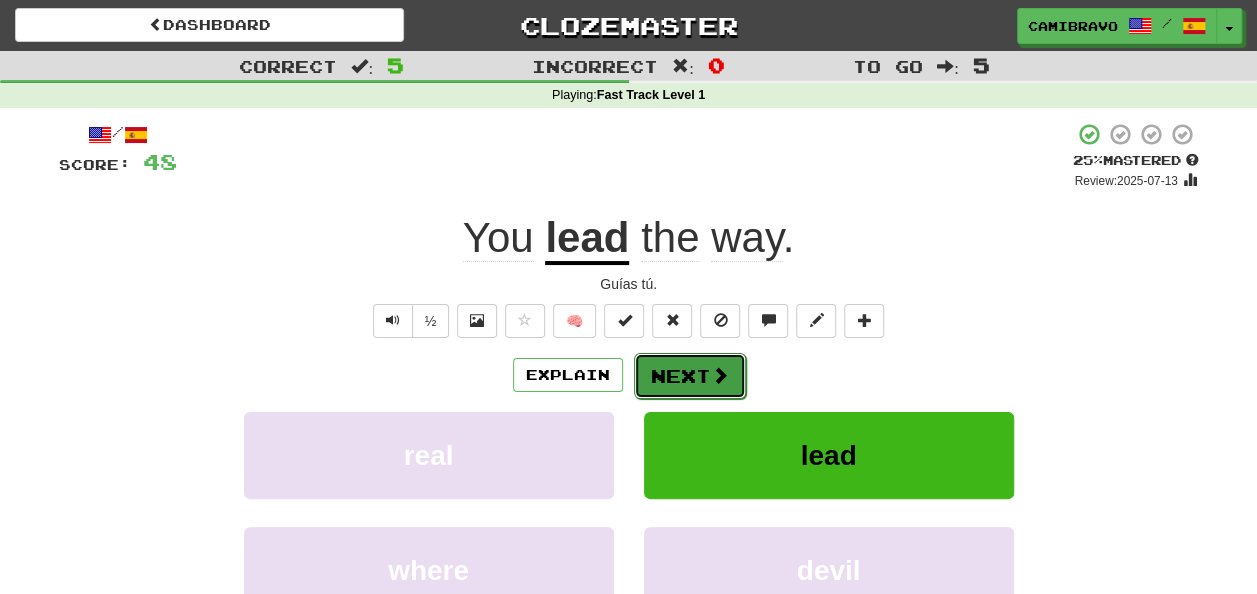 click on "Next" at bounding box center [690, 376] 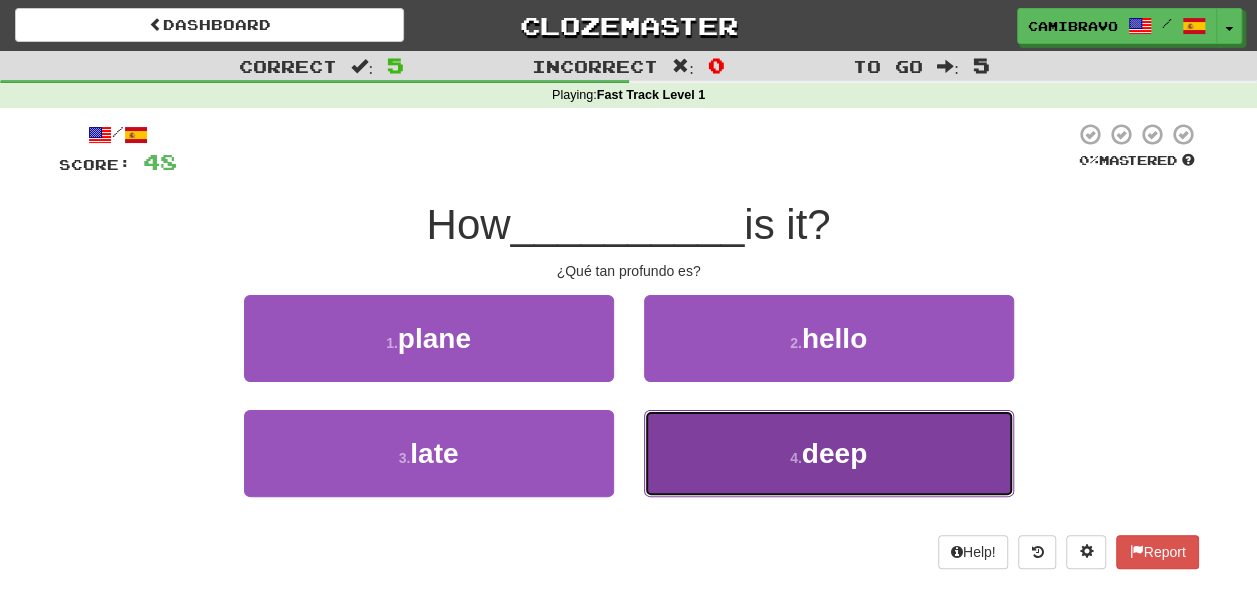 click on "4 .  deep" at bounding box center (829, 453) 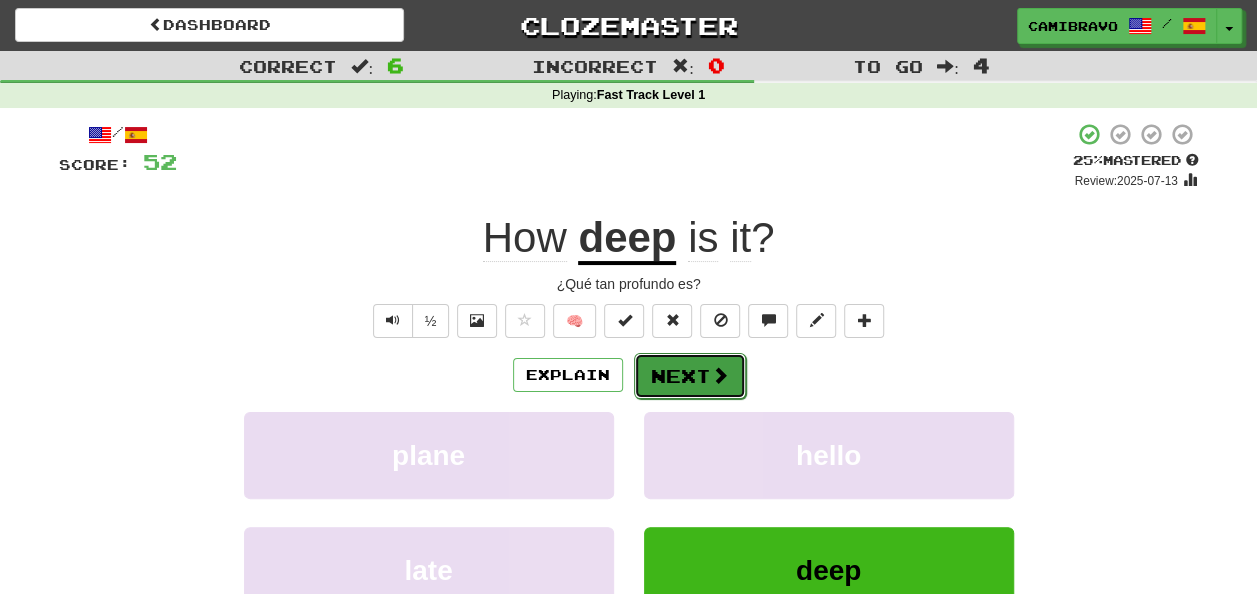 click on "Next" at bounding box center [690, 376] 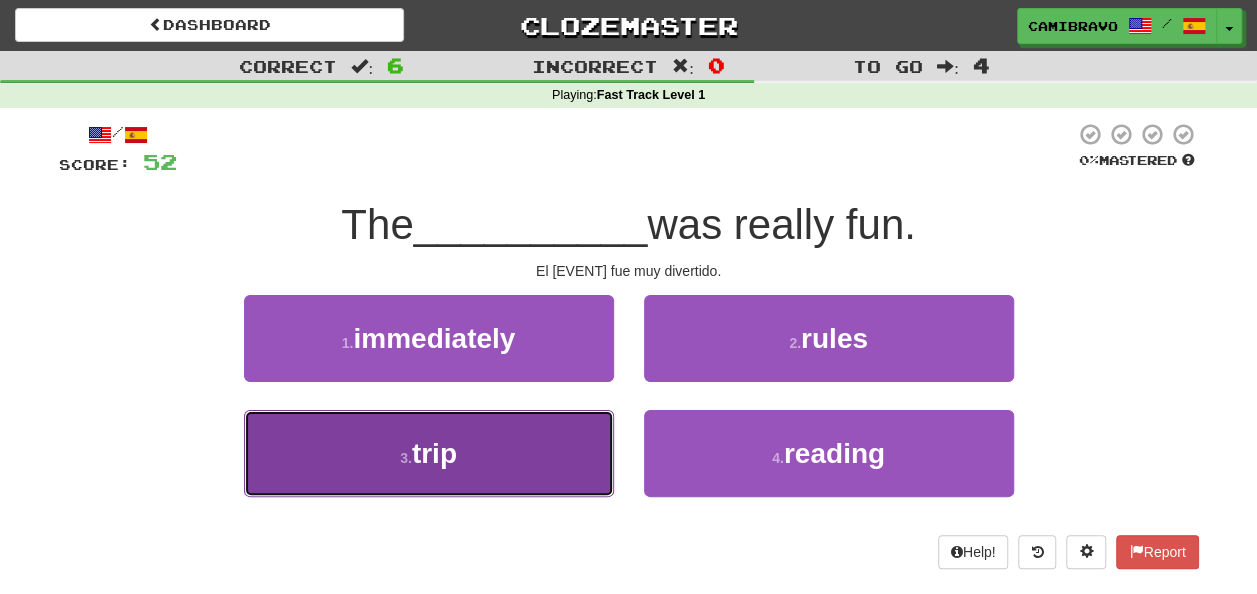 click on "3 .  trip" at bounding box center [429, 453] 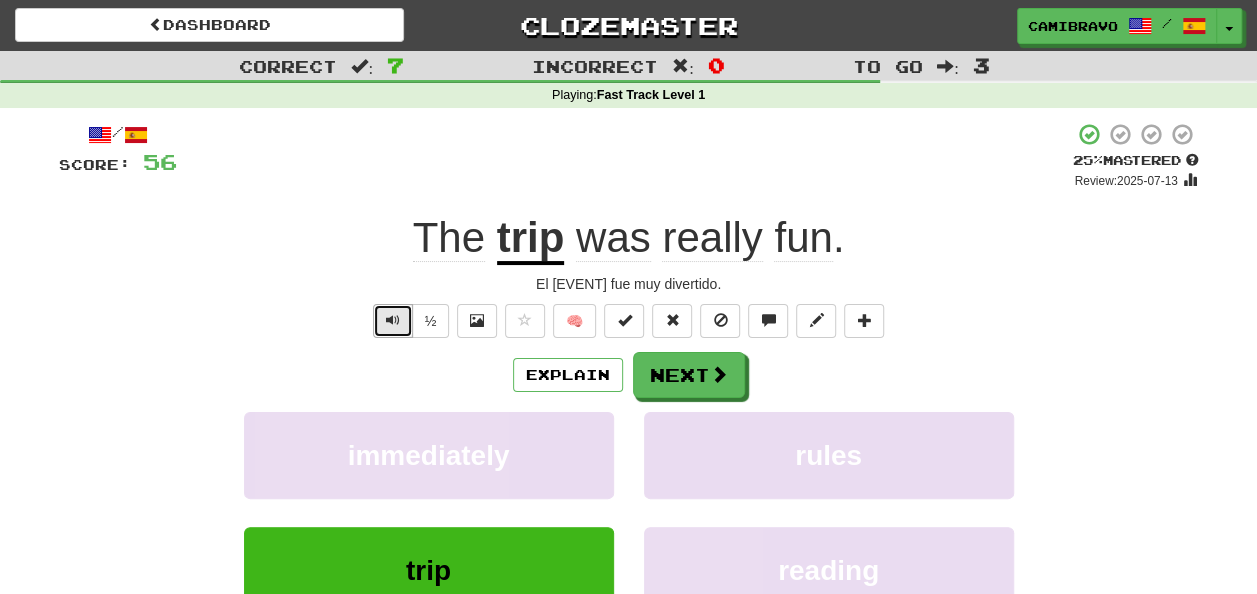click at bounding box center (393, 321) 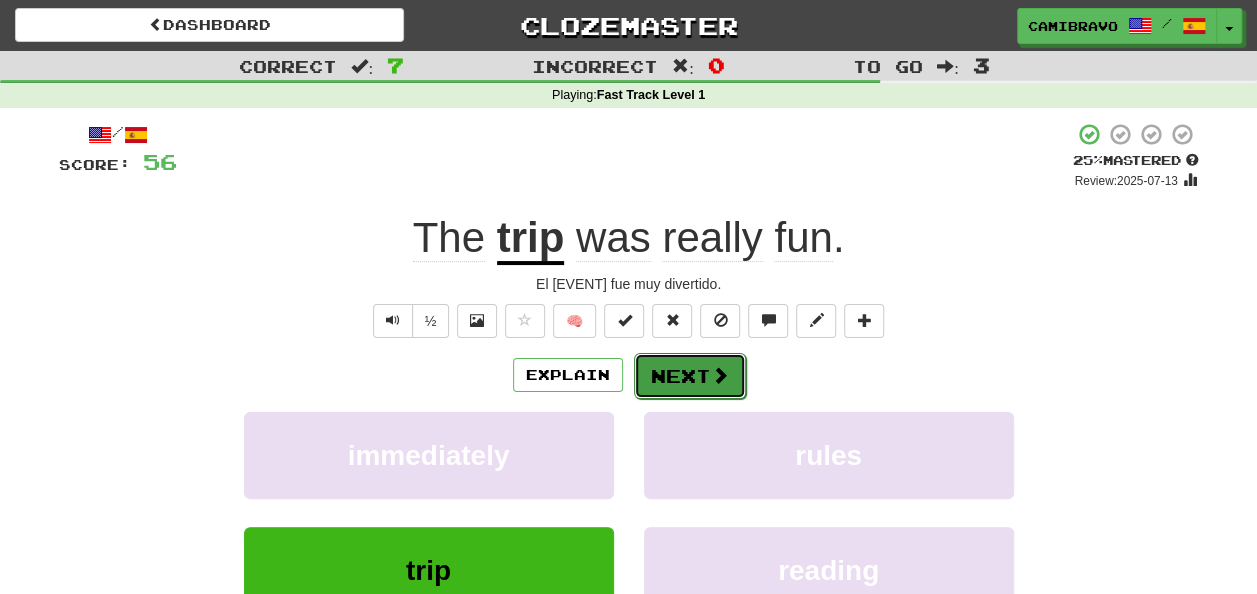 click on "Next" at bounding box center [690, 376] 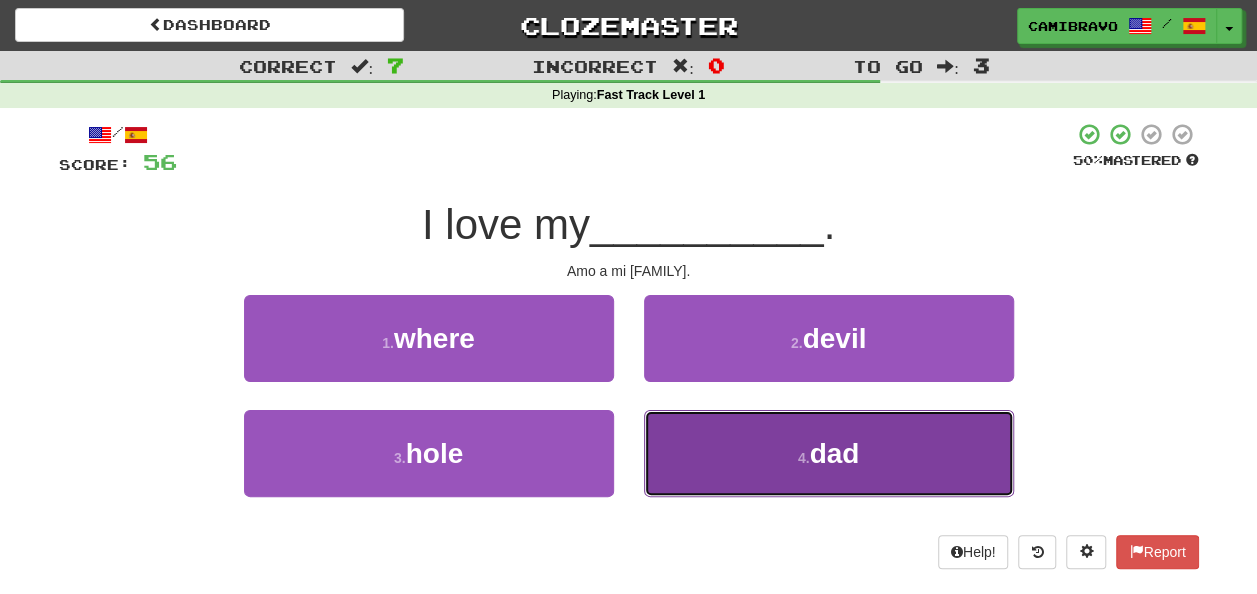 click on "4 .  dad" at bounding box center [829, 453] 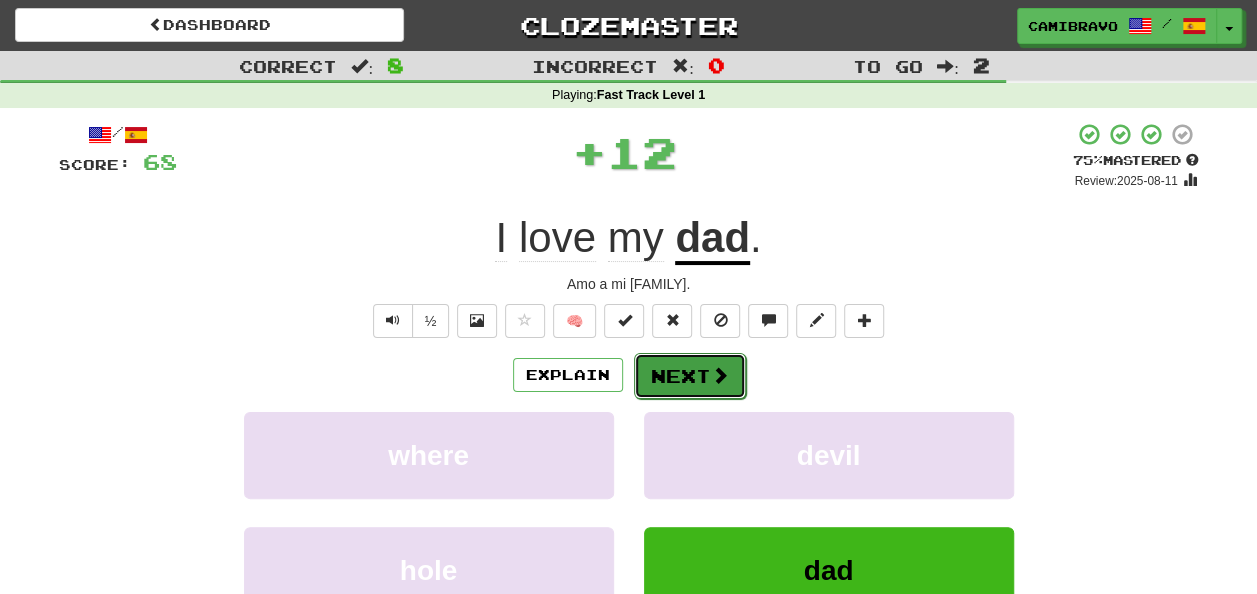 click at bounding box center (720, 375) 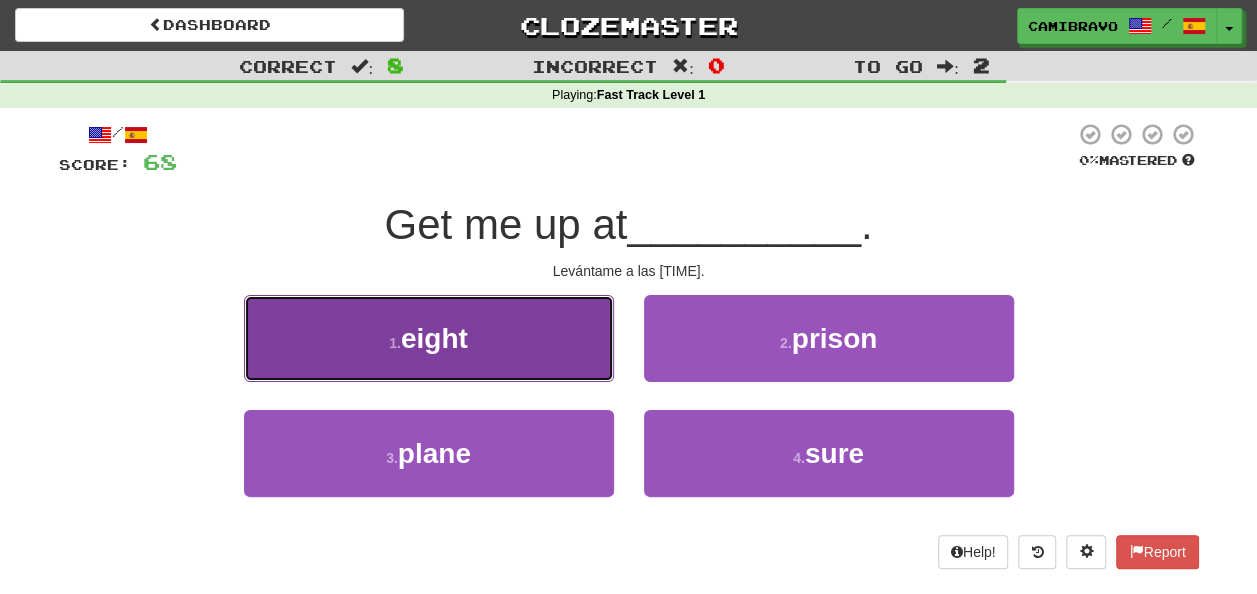 click on "1 .  eight" at bounding box center [429, 338] 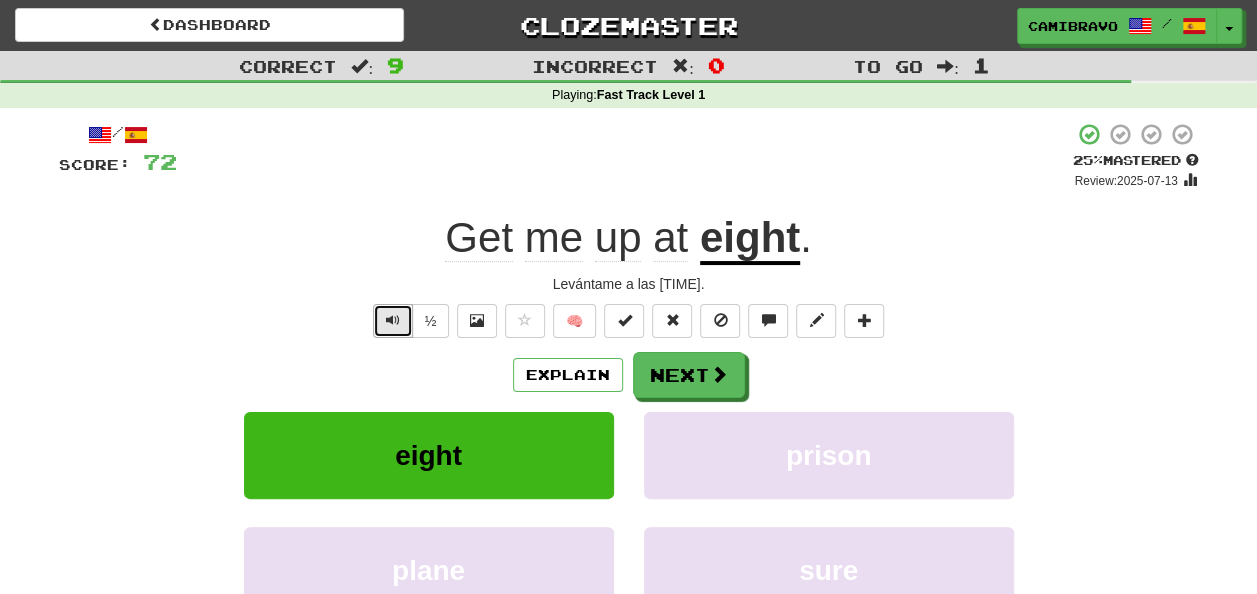 click at bounding box center (393, 321) 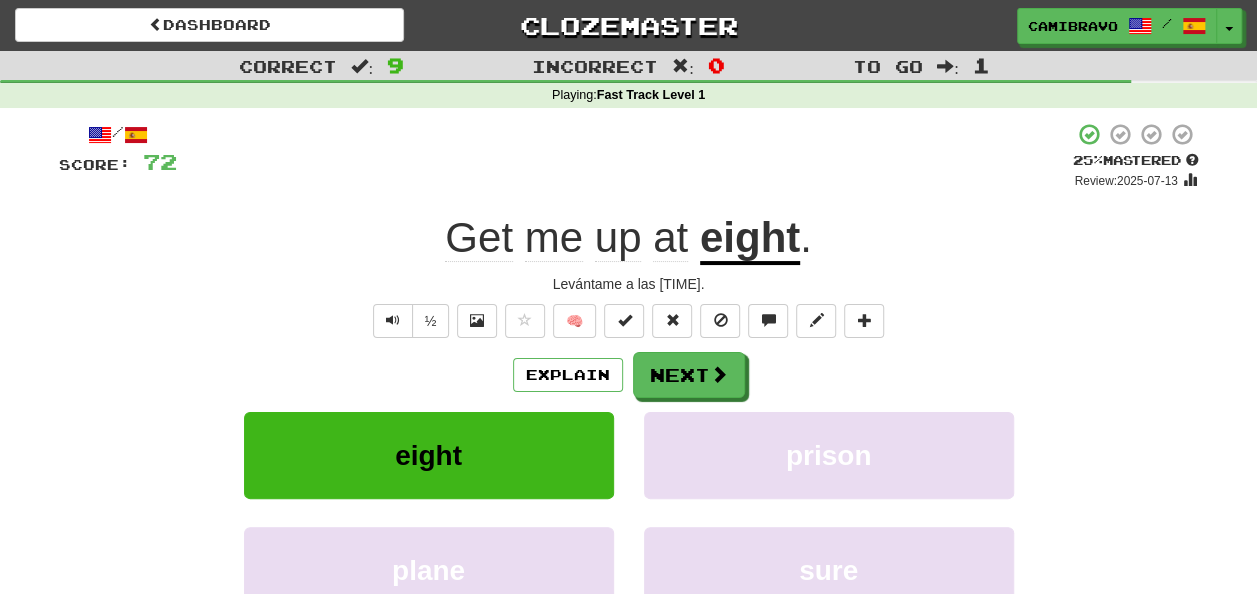 drag, startPoint x: 399, startPoint y: 328, endPoint x: 361, endPoint y: 330, distance: 38.052597 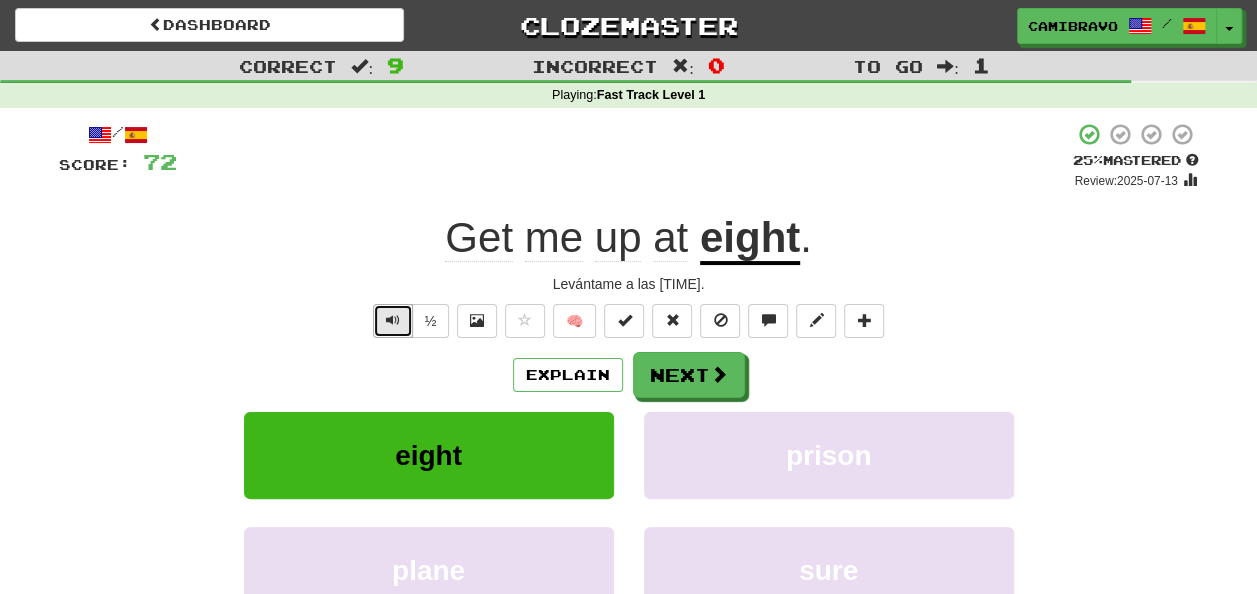 click at bounding box center (393, 321) 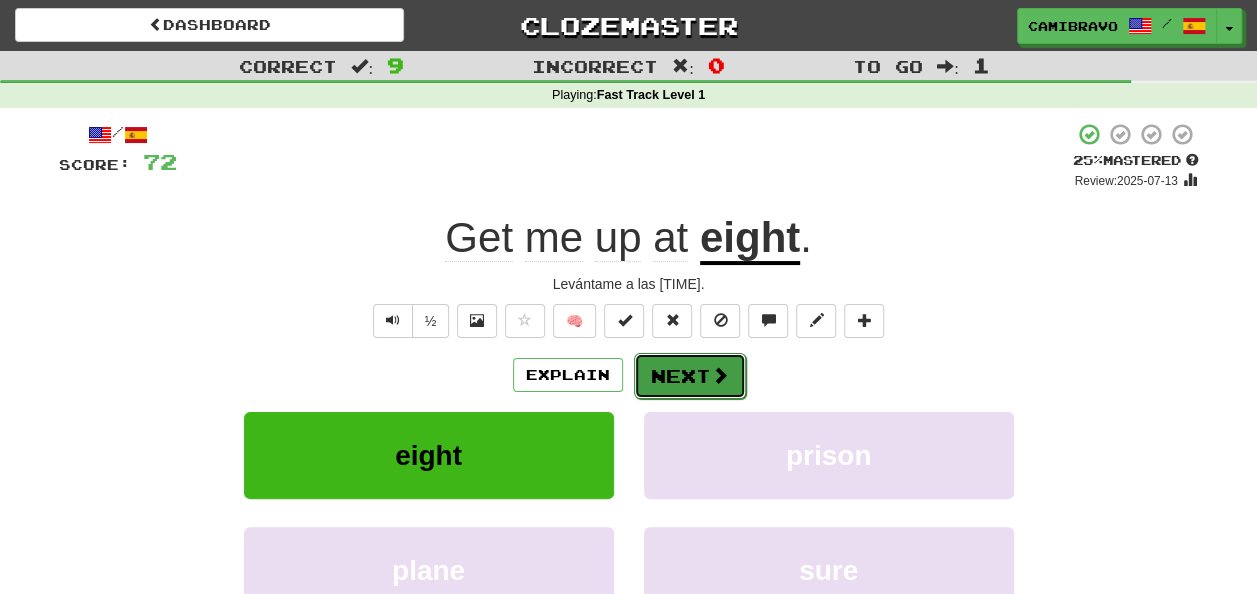 click on "Next" at bounding box center [690, 376] 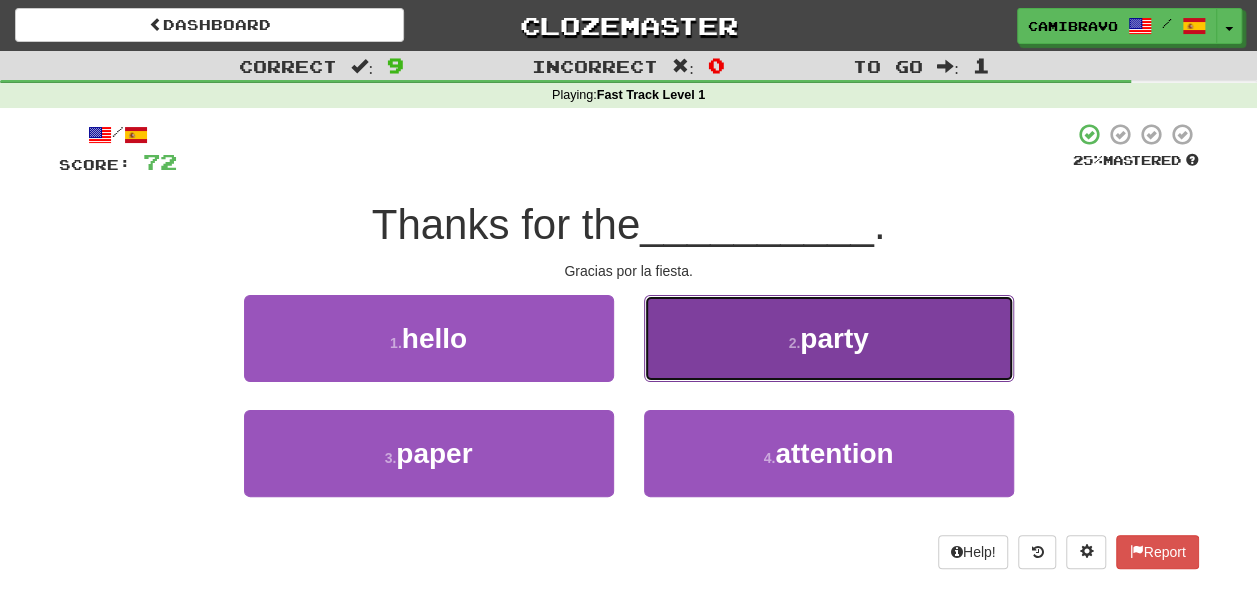 drag, startPoint x: 764, startPoint y: 338, endPoint x: 748, endPoint y: 318, distance: 25.612497 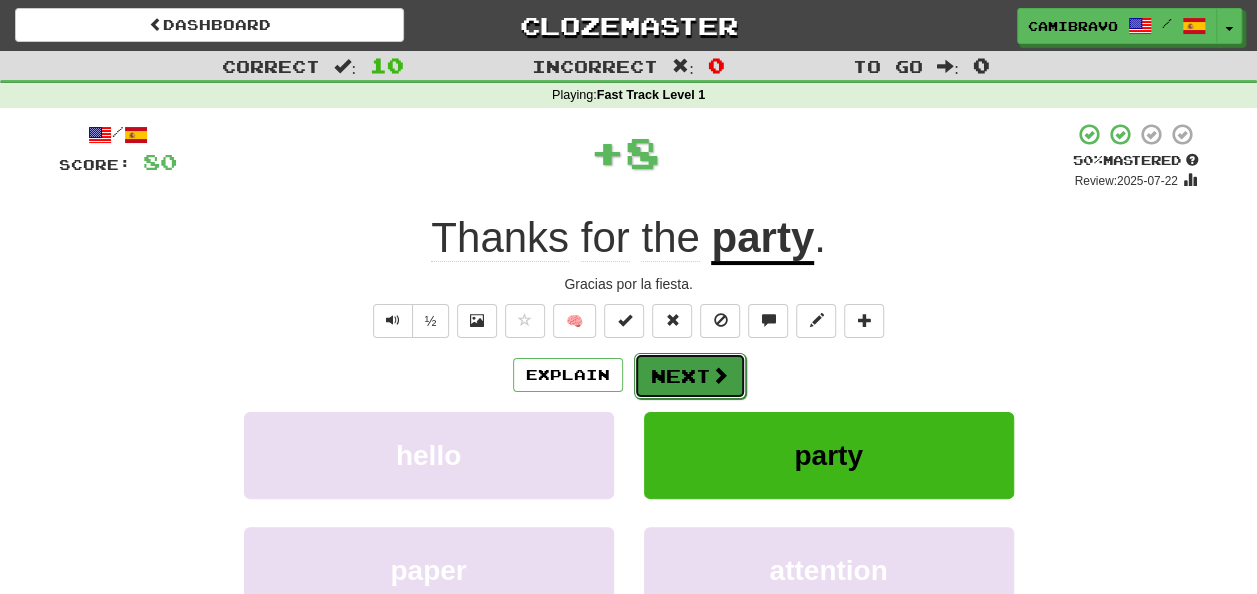 click on "Next" at bounding box center [690, 376] 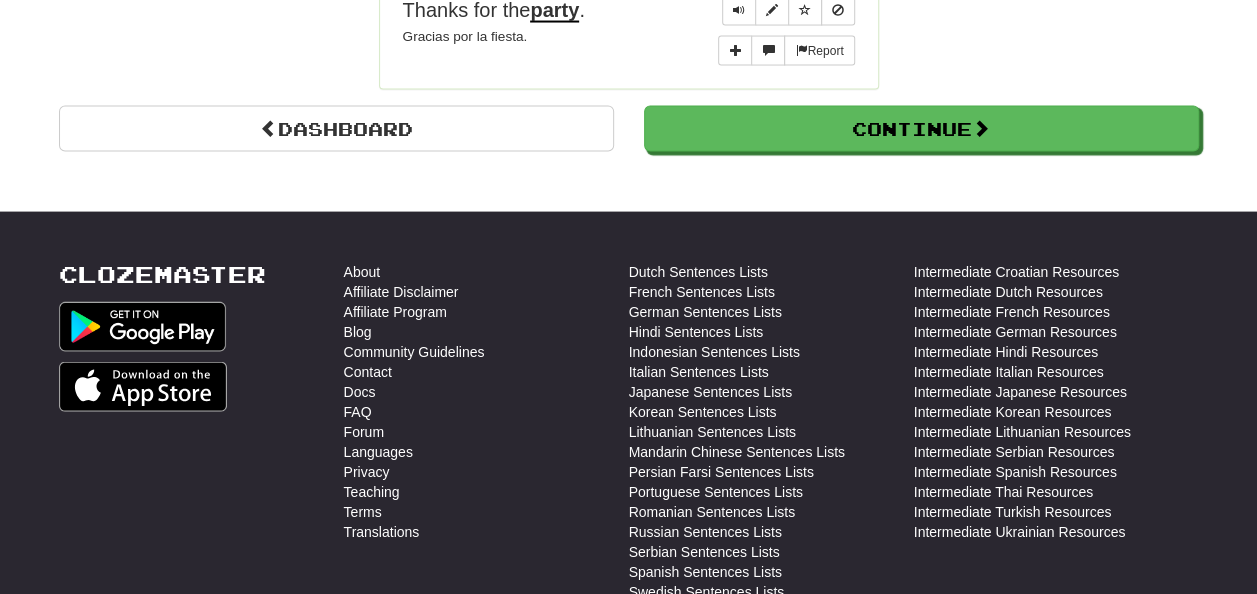 scroll, scrollTop: 1942, scrollLeft: 0, axis: vertical 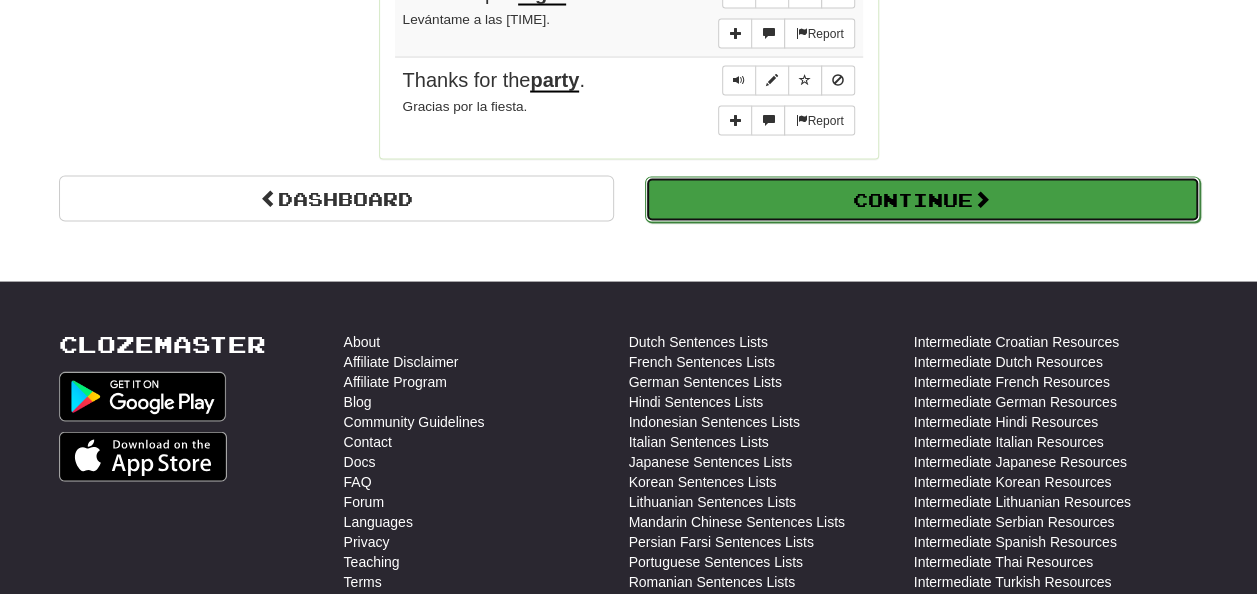 click on "Continue" at bounding box center (922, 200) 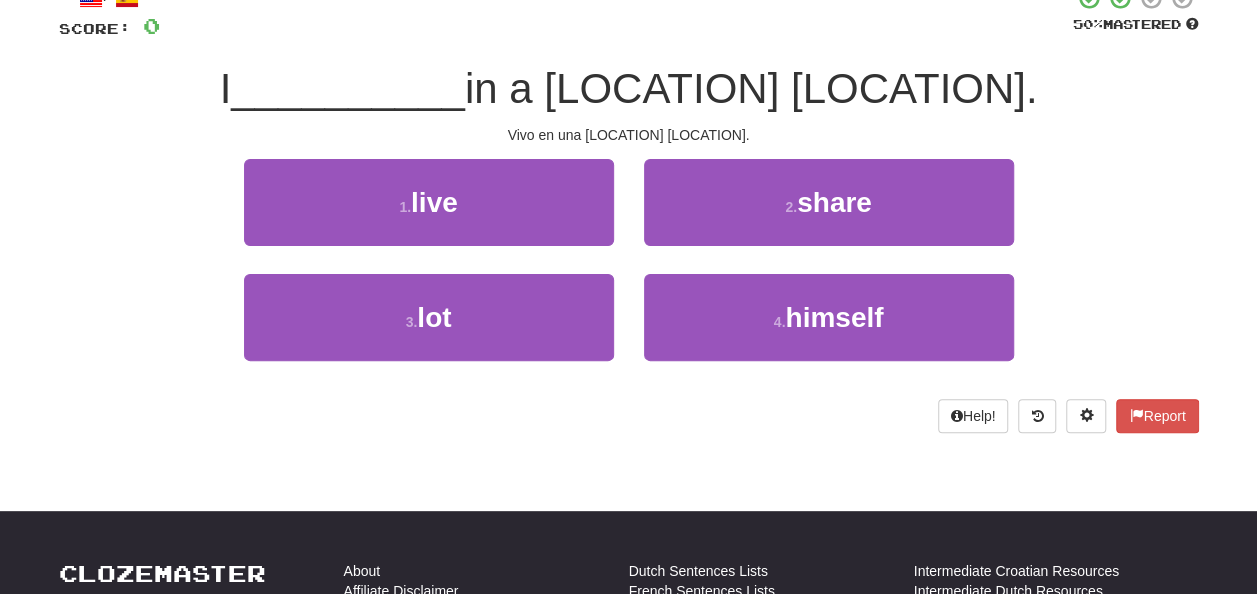 scroll, scrollTop: 116, scrollLeft: 0, axis: vertical 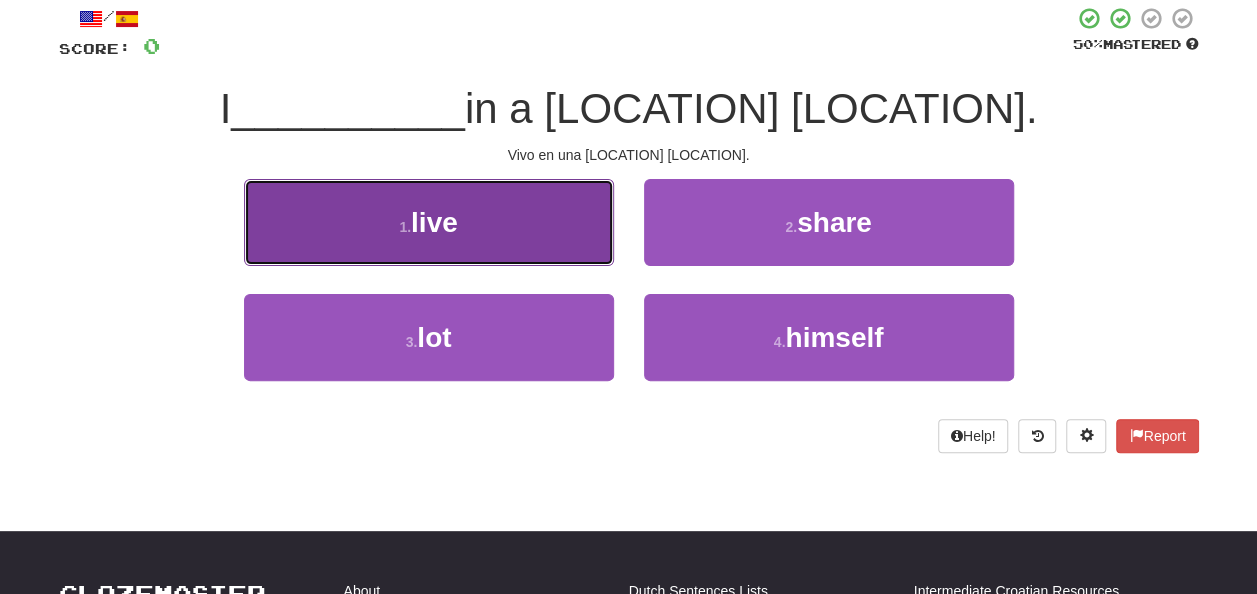 click on "1 .  live" at bounding box center [429, 222] 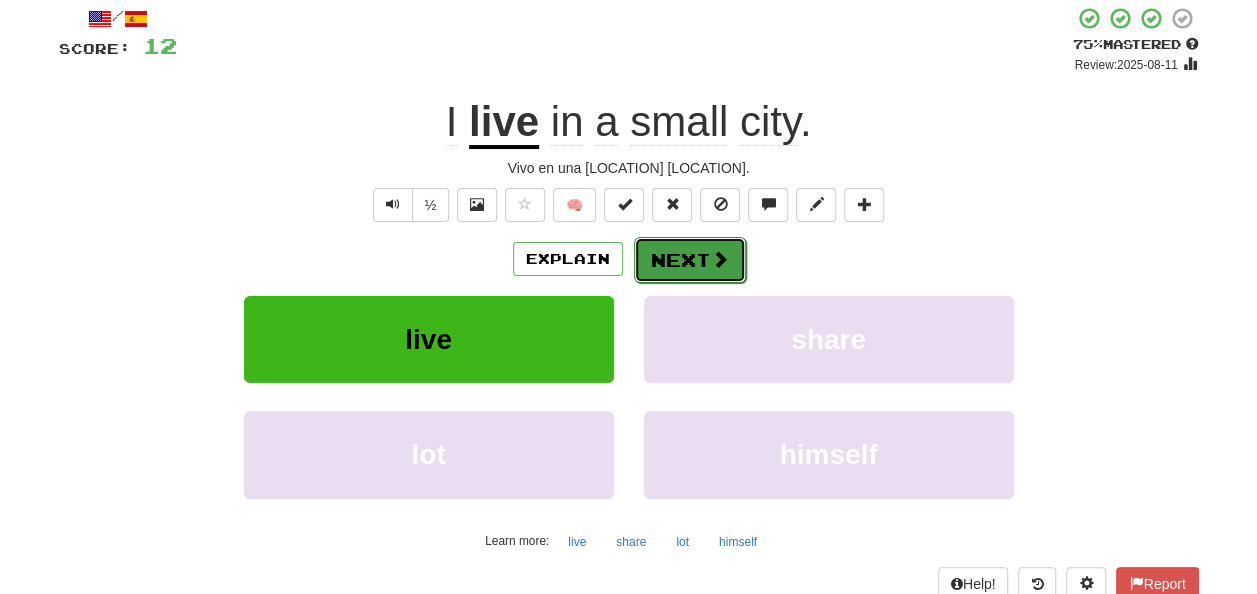 click on "Next" at bounding box center [690, 260] 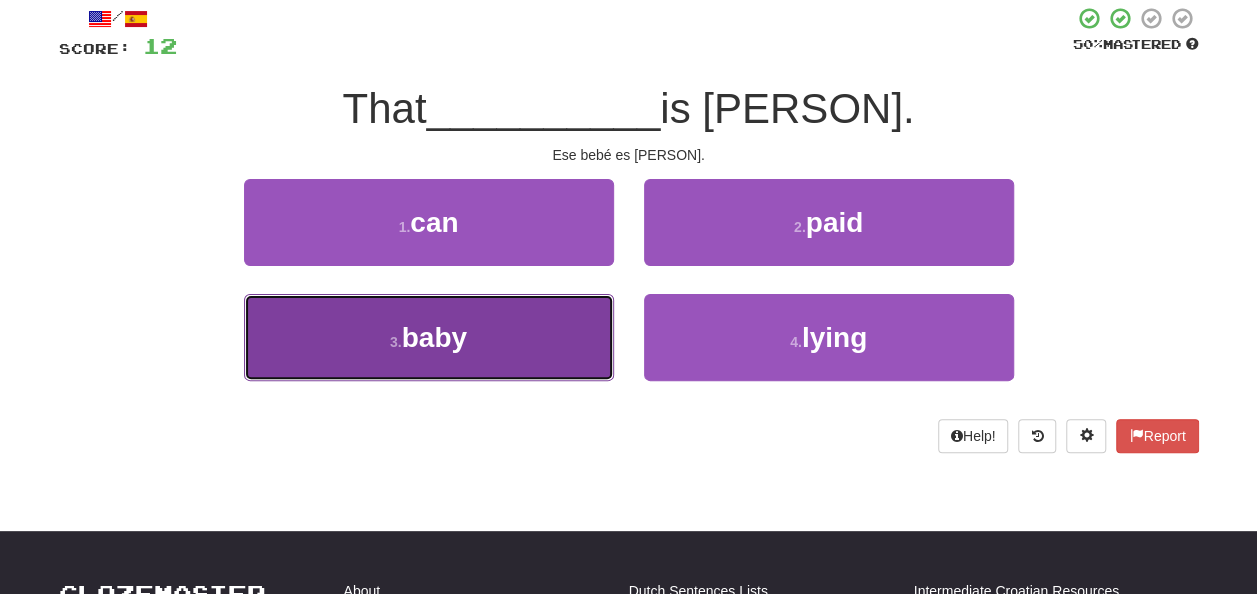 click on "3 .  baby" at bounding box center [429, 337] 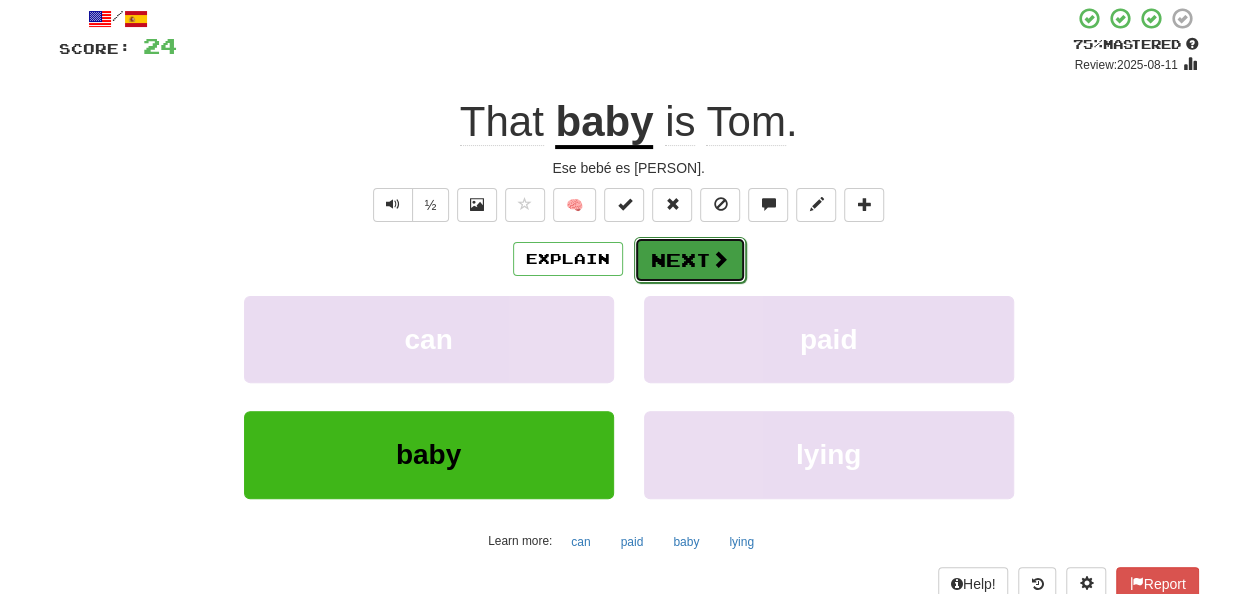 click on "Next" at bounding box center [690, 260] 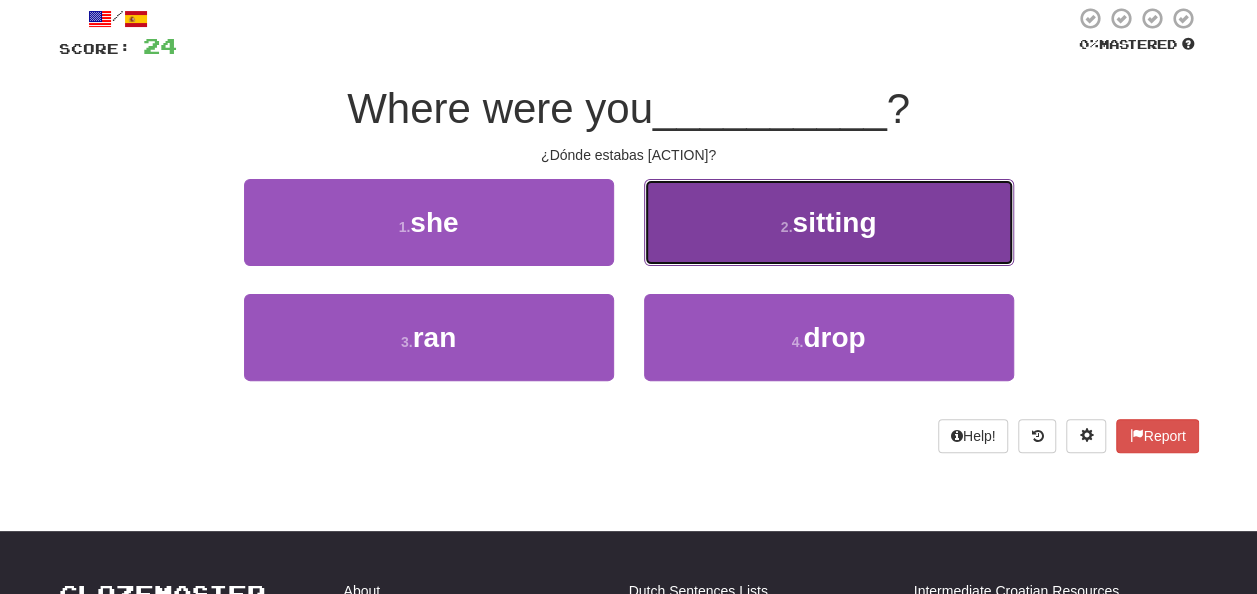 click on "2 .  sitting" at bounding box center (829, 222) 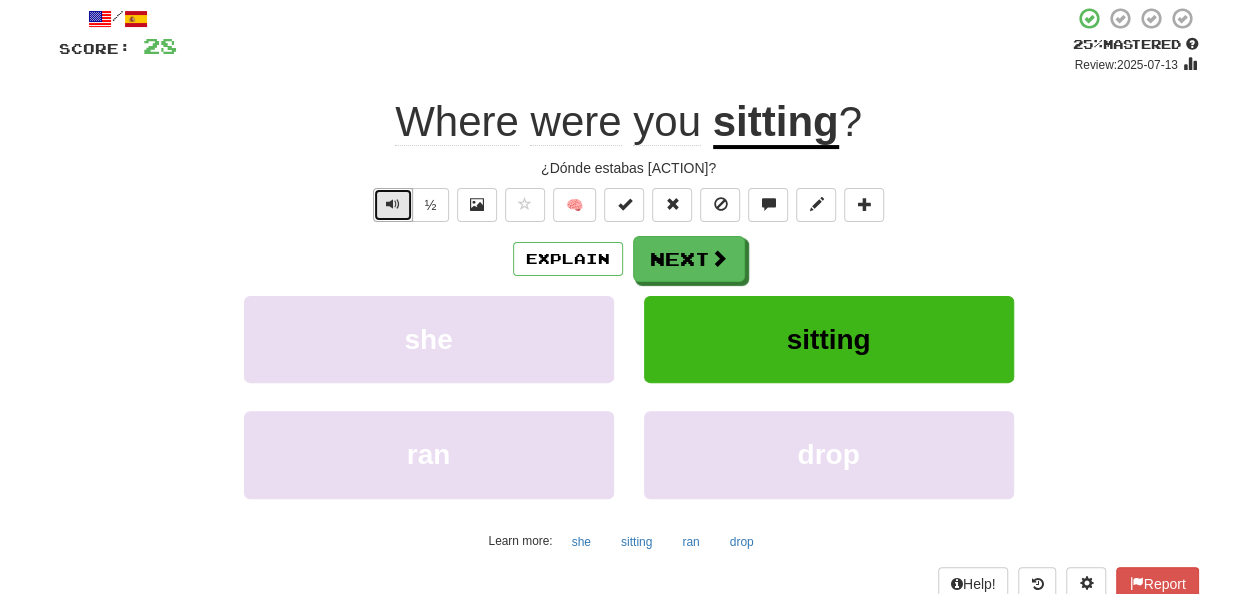 click at bounding box center (393, 204) 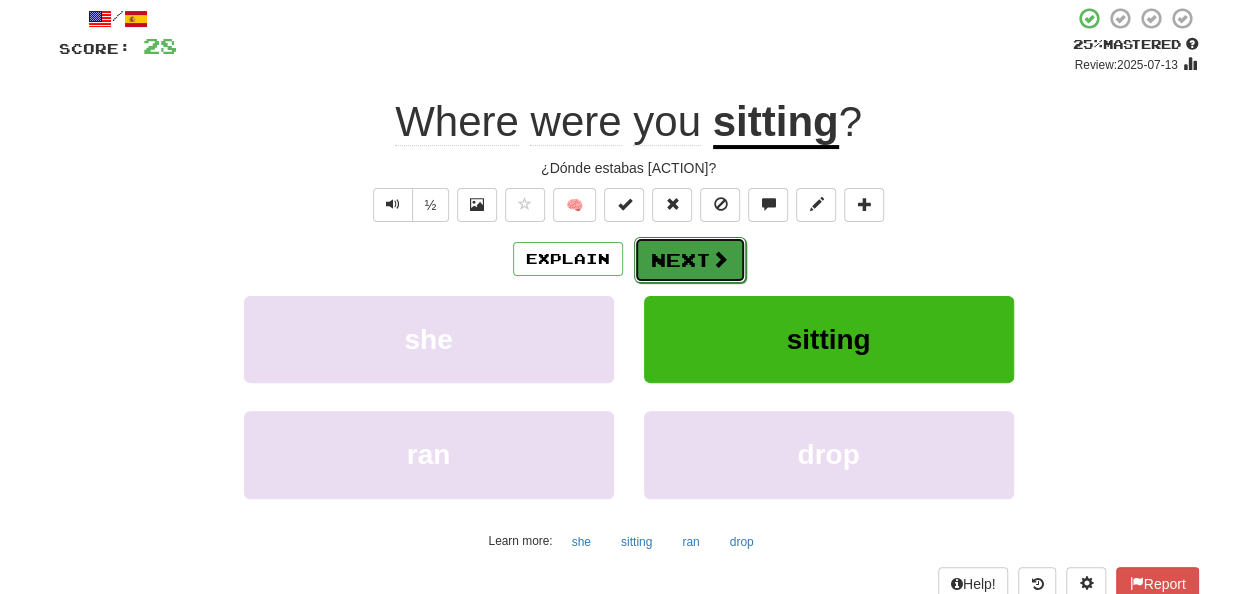 click on "Next" at bounding box center [690, 260] 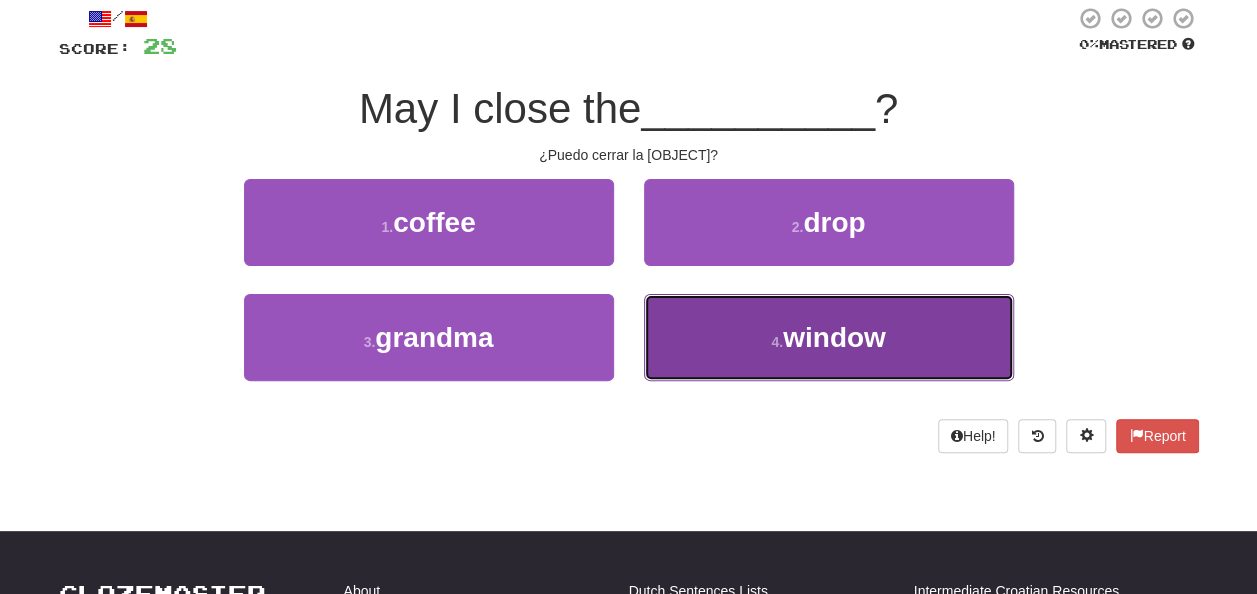 click on "4 .  window" at bounding box center (829, 337) 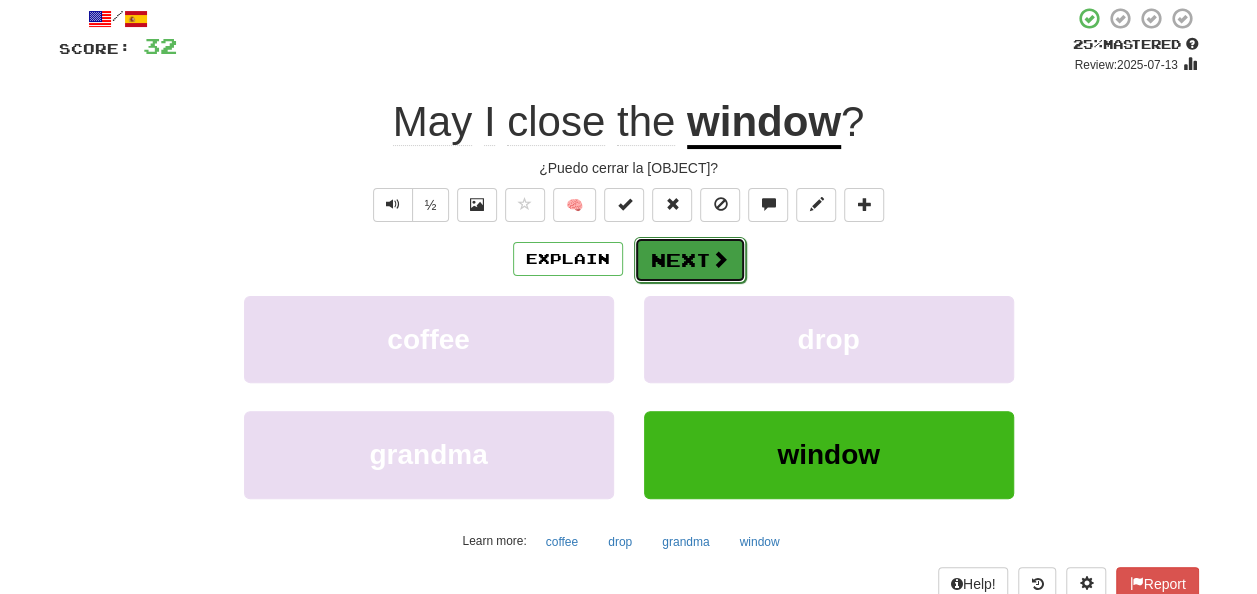 click on "Next" at bounding box center [690, 260] 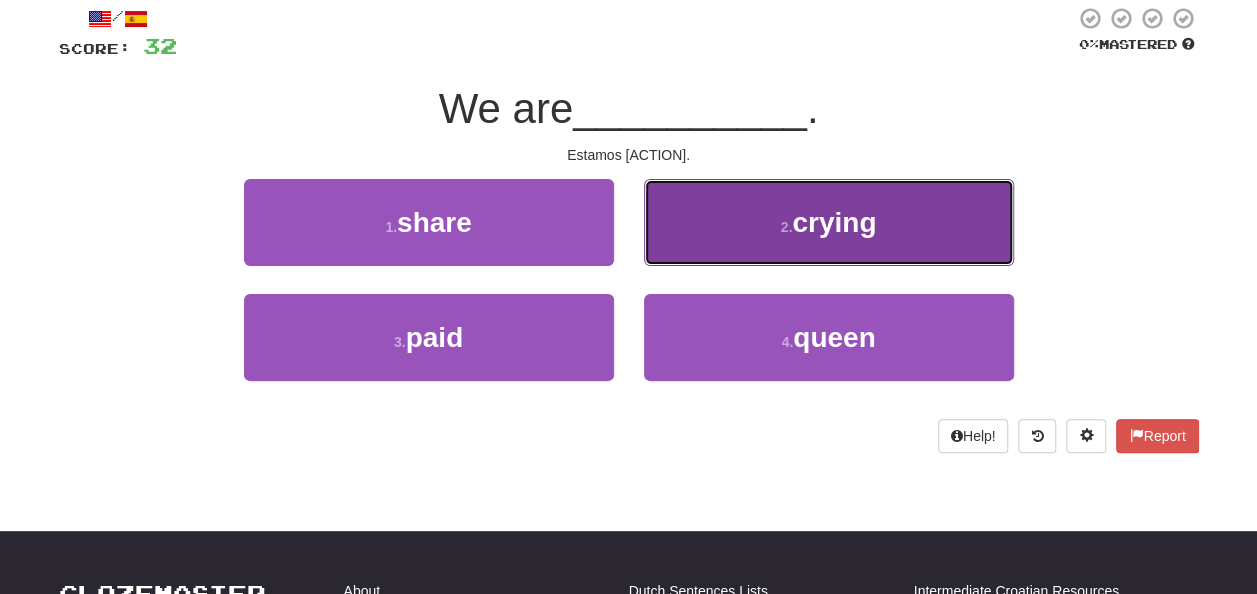 click on "2 .  crying" at bounding box center [829, 222] 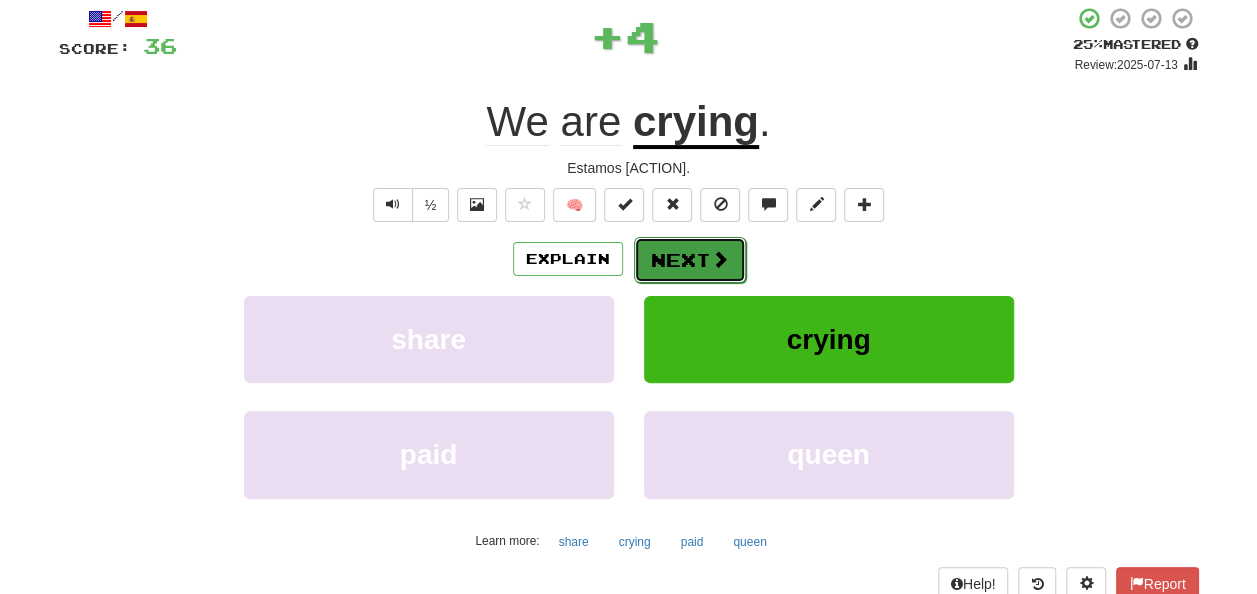 click on "Next" at bounding box center (690, 260) 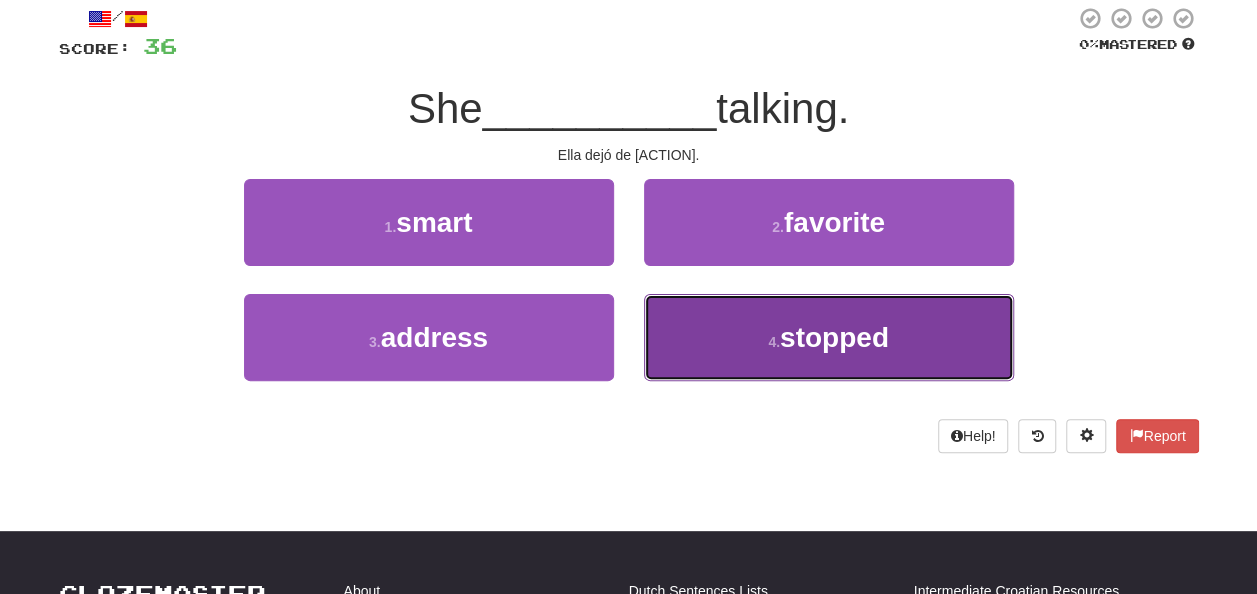click on "4 .  stopped" at bounding box center (829, 337) 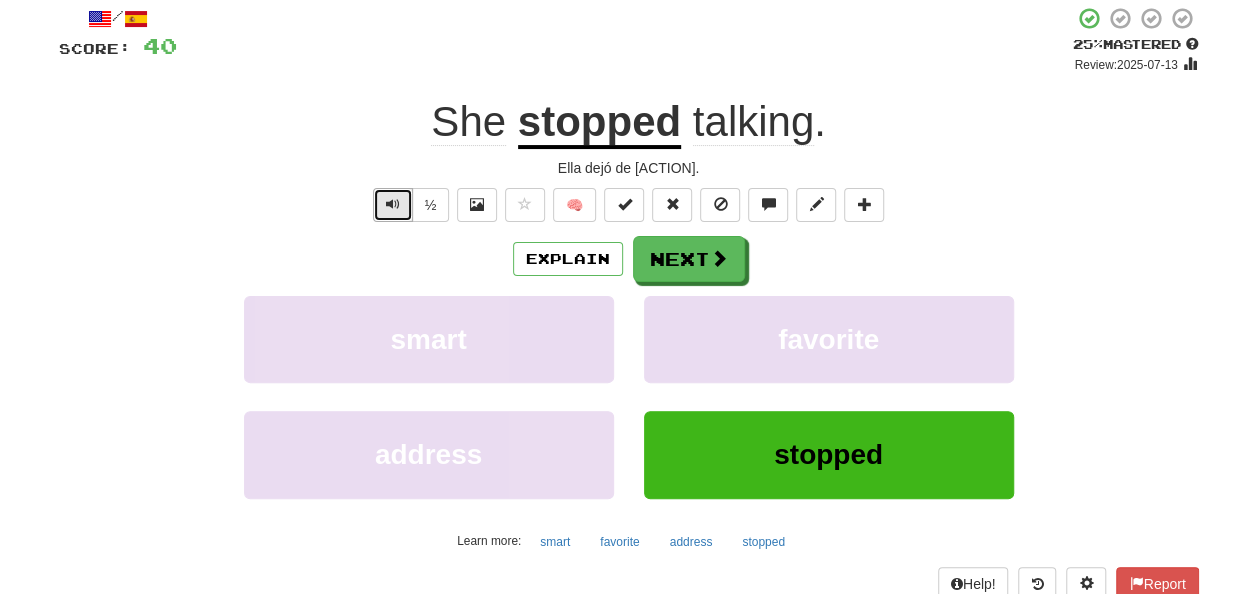 click at bounding box center (393, 205) 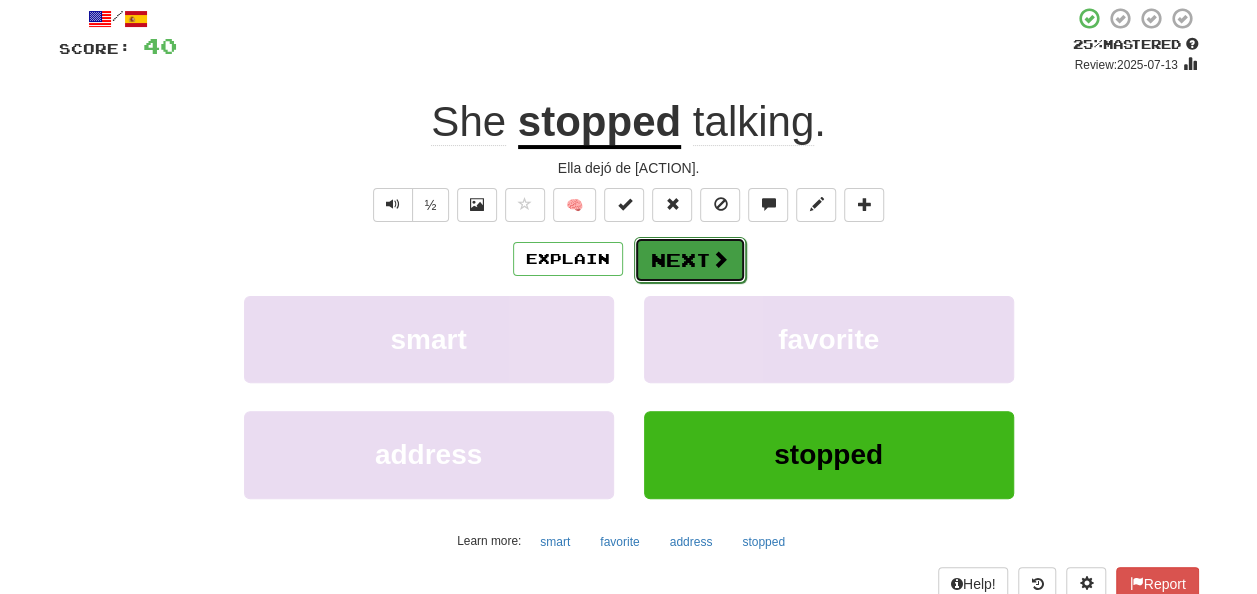 click on "Next" at bounding box center [690, 260] 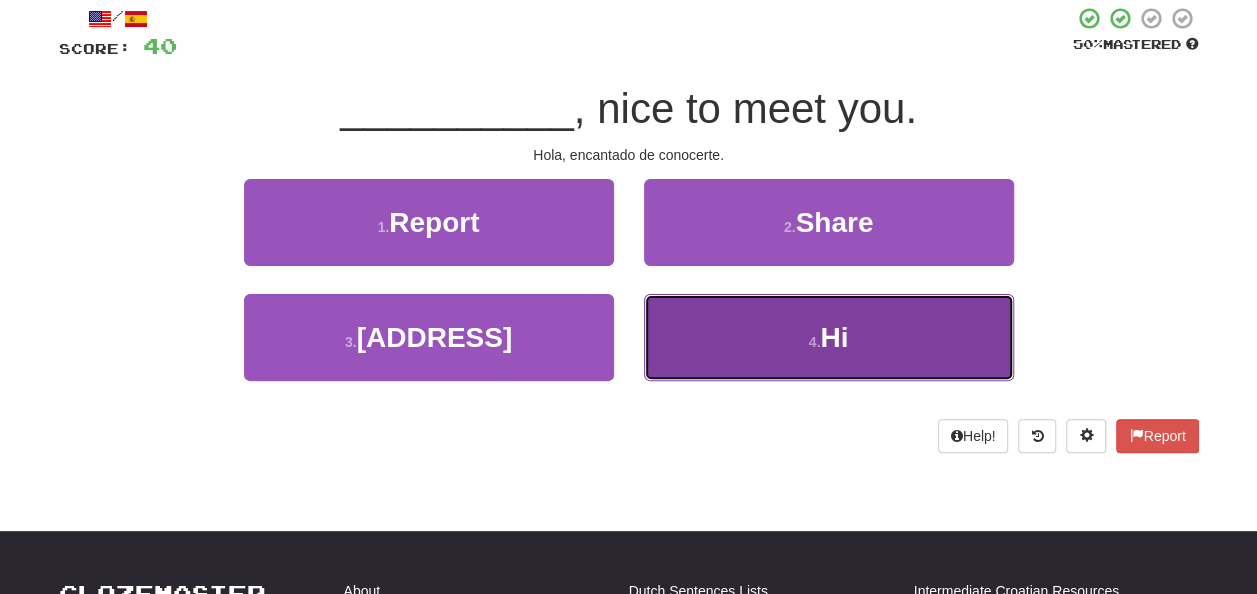 click on "4 .  Hi" at bounding box center (829, 337) 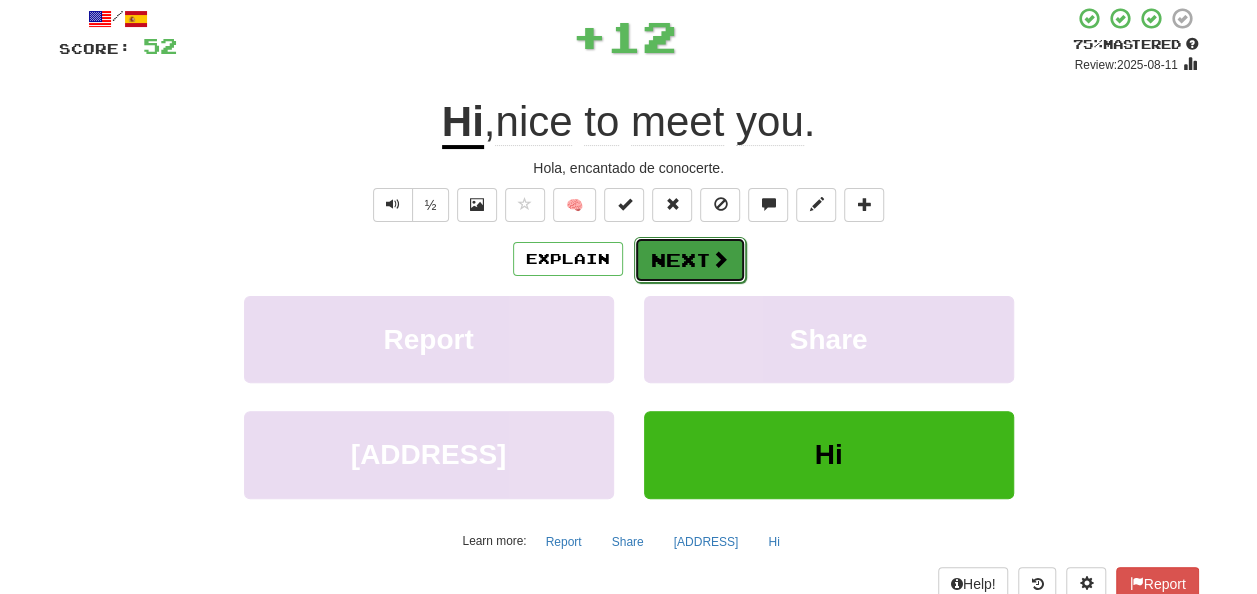click on "Next" at bounding box center (690, 260) 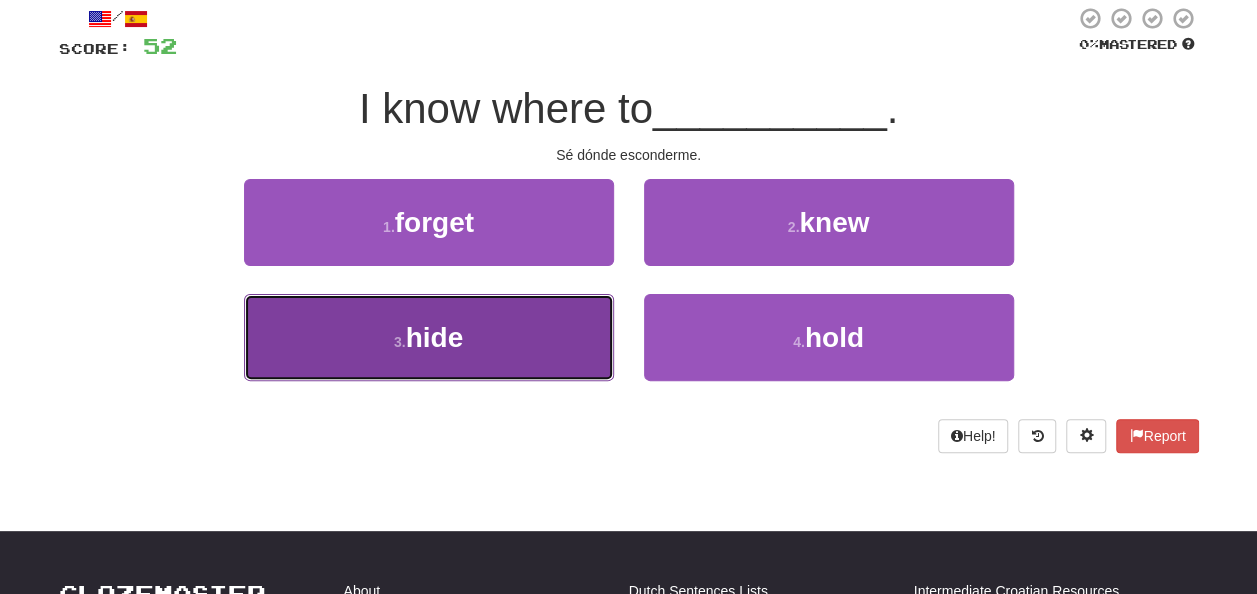 click on "3 .  hide" at bounding box center (429, 337) 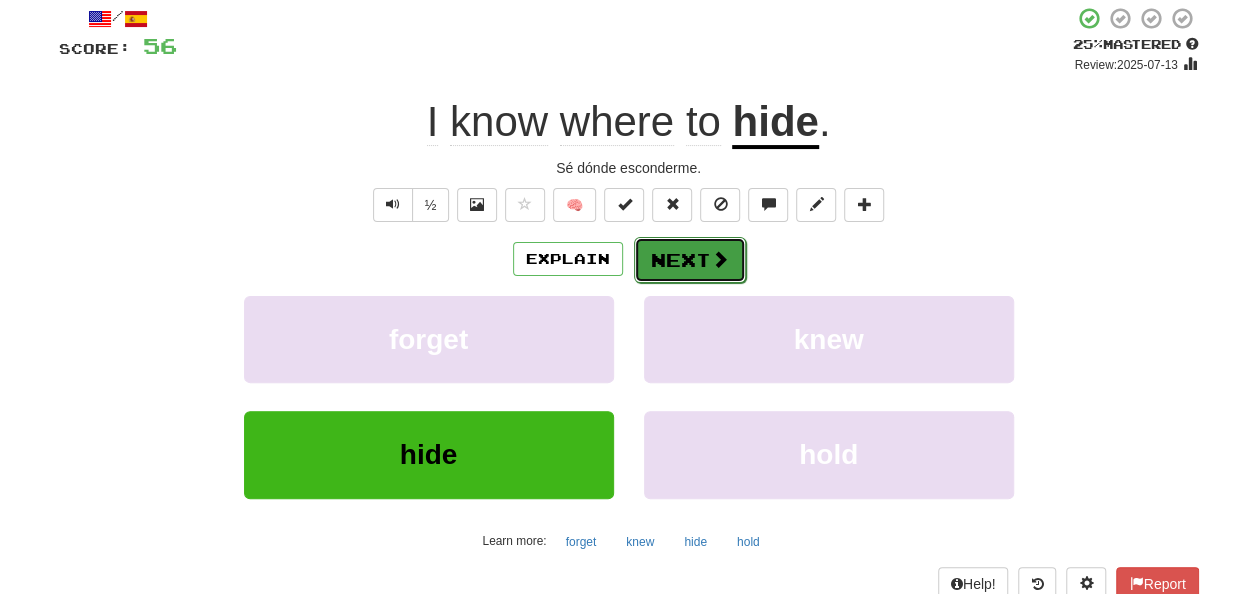 click on "Next" at bounding box center (690, 260) 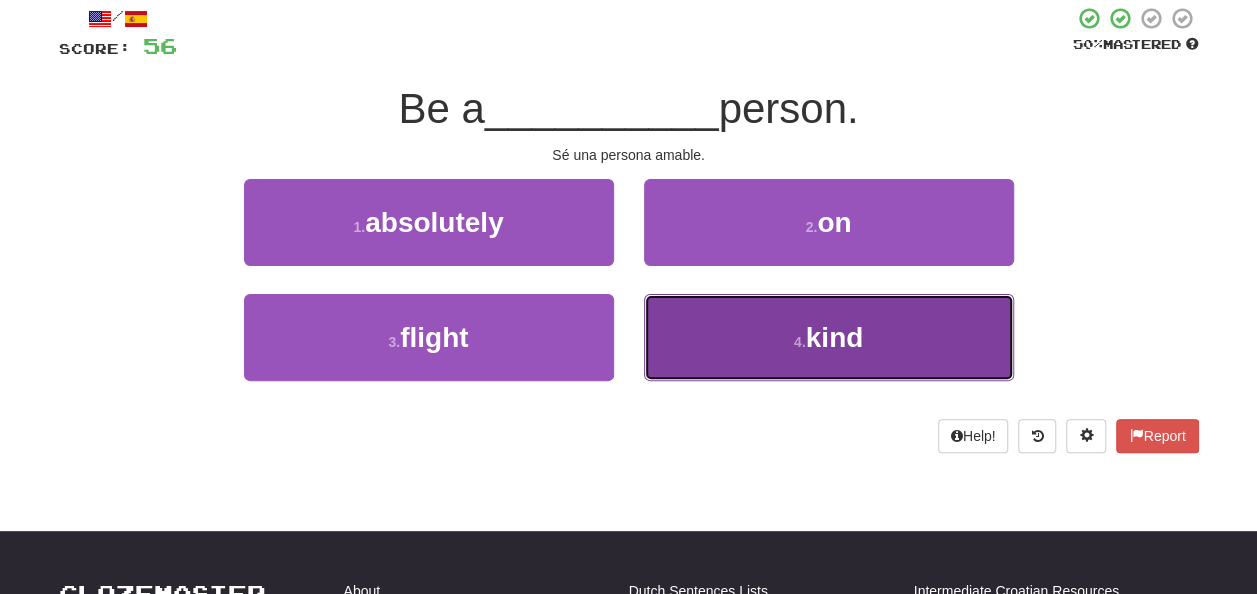 click on "4 .  kind" at bounding box center [829, 337] 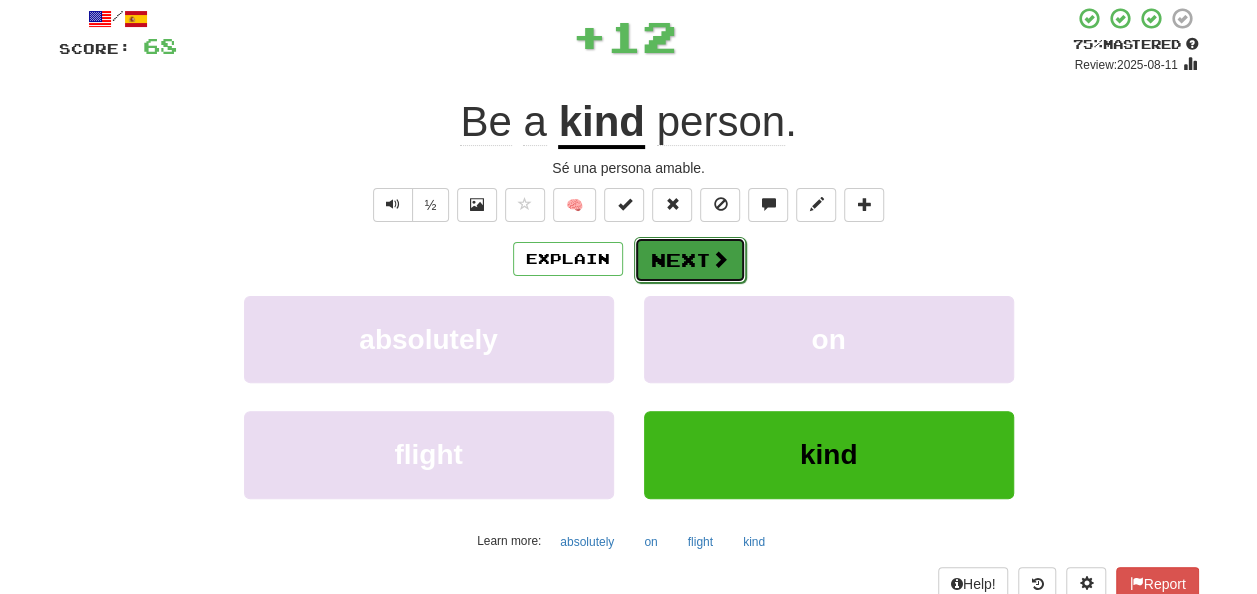 click on "Next" at bounding box center (690, 260) 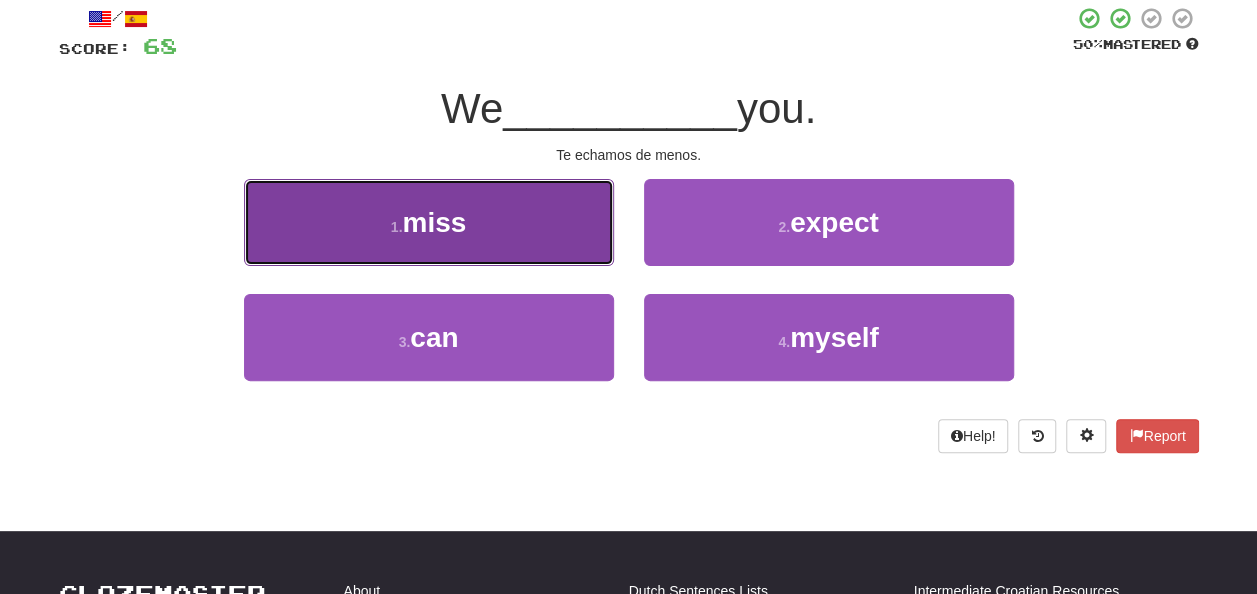 click on "1 .  miss" at bounding box center (429, 222) 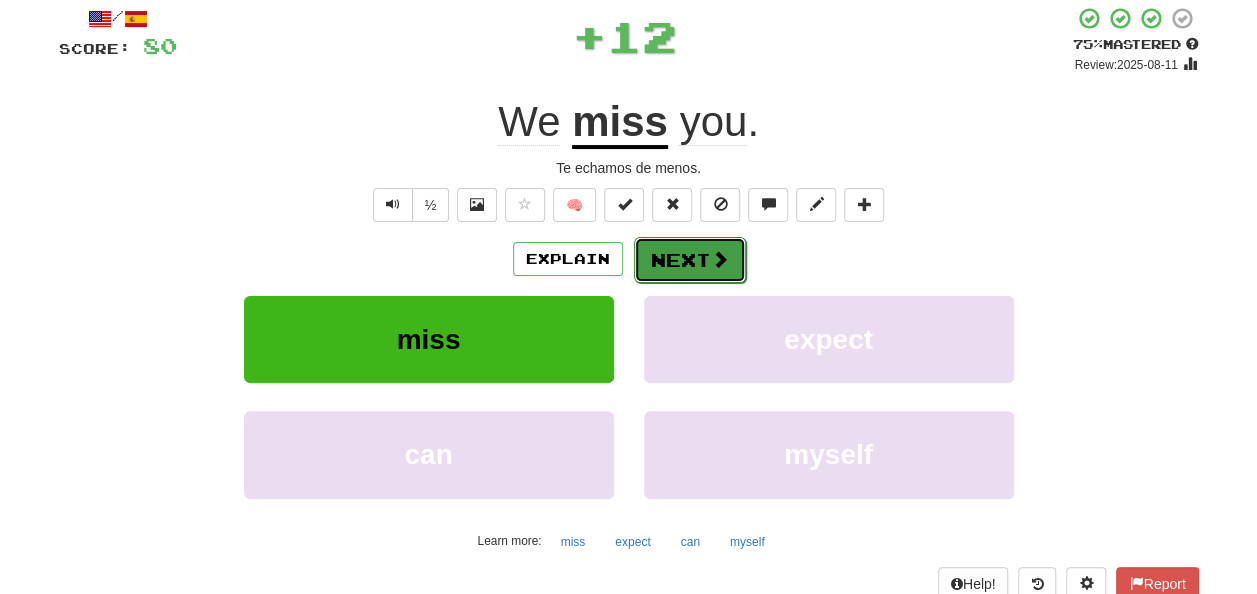 click on "Next" at bounding box center (690, 260) 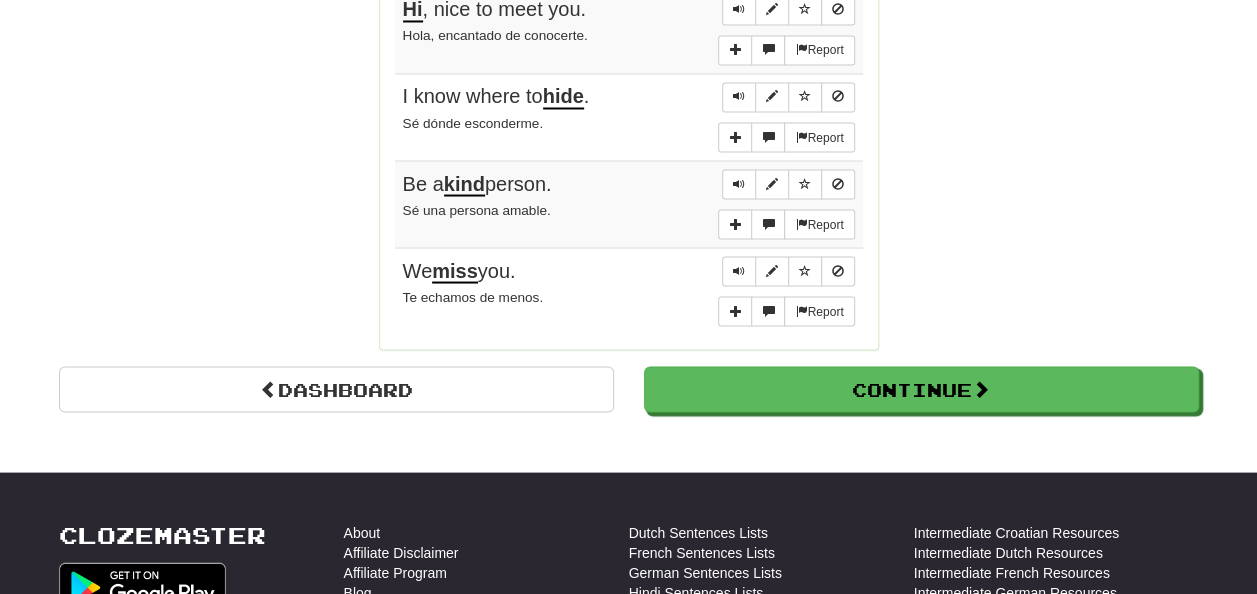scroll, scrollTop: 1850, scrollLeft: 0, axis: vertical 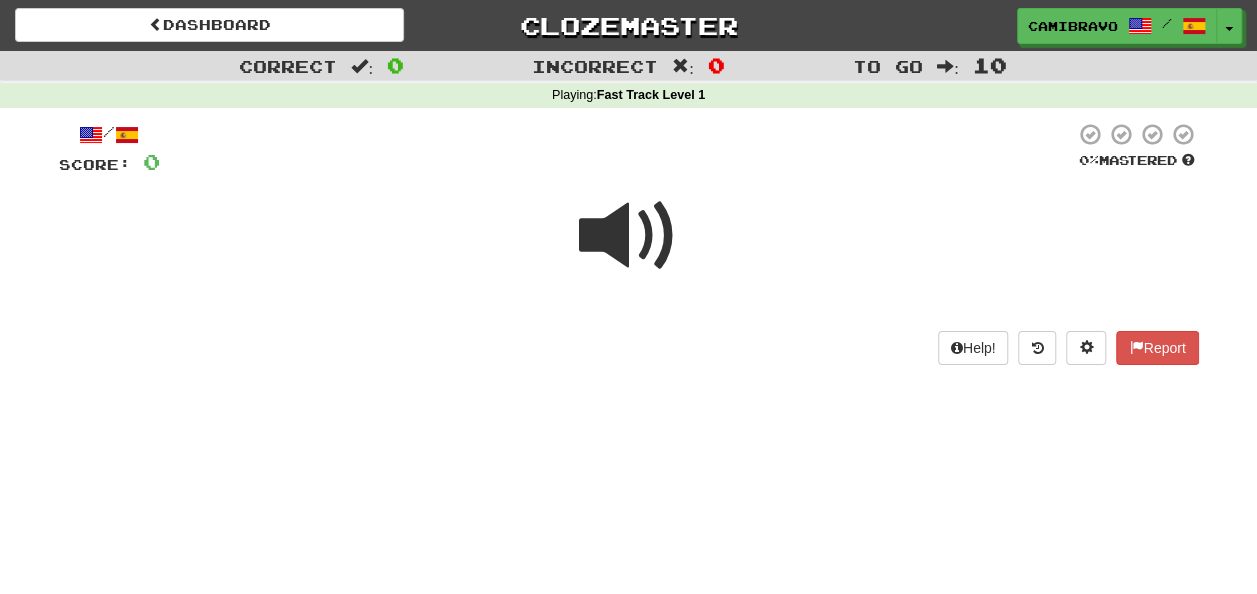 click at bounding box center (629, 236) 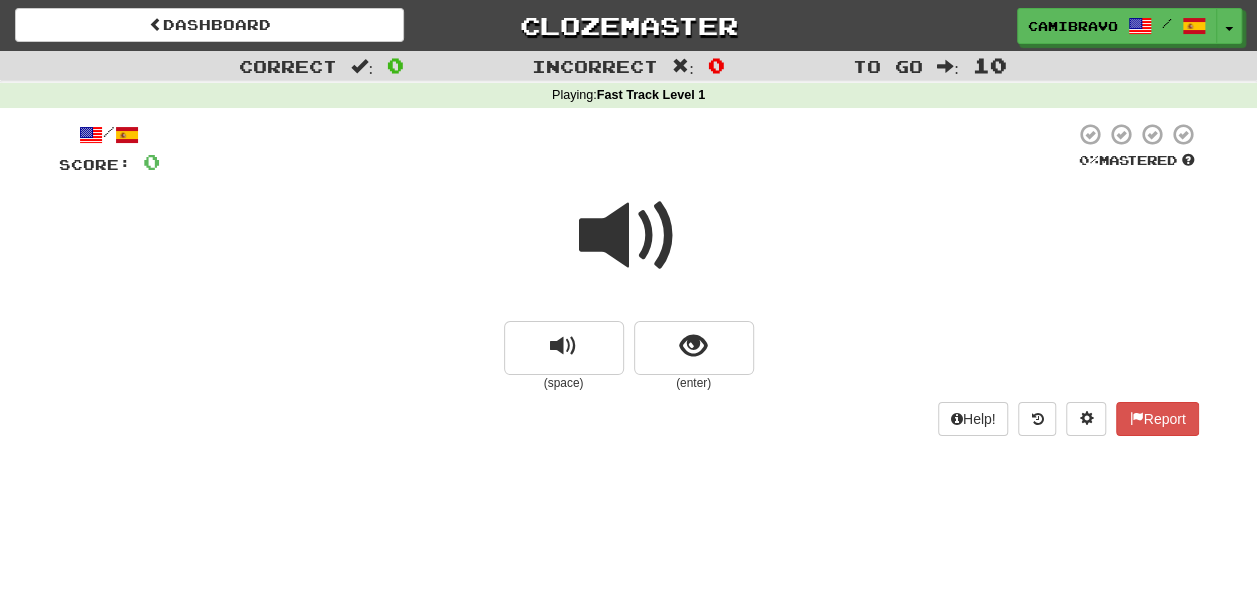 click at bounding box center (629, 236) 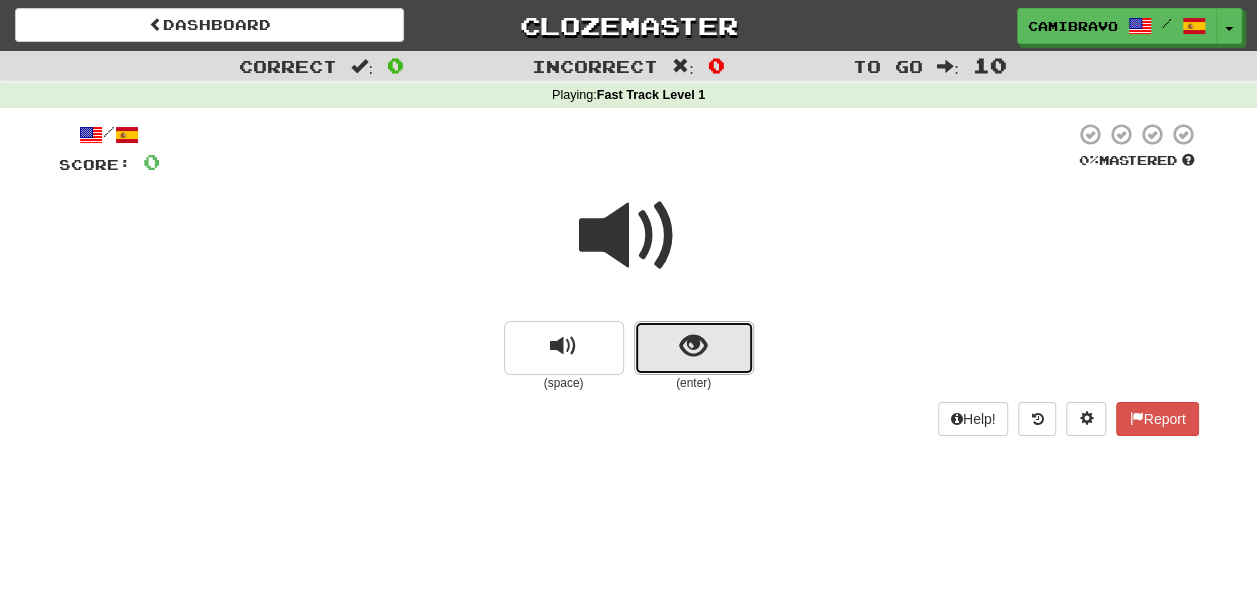 click at bounding box center (694, 348) 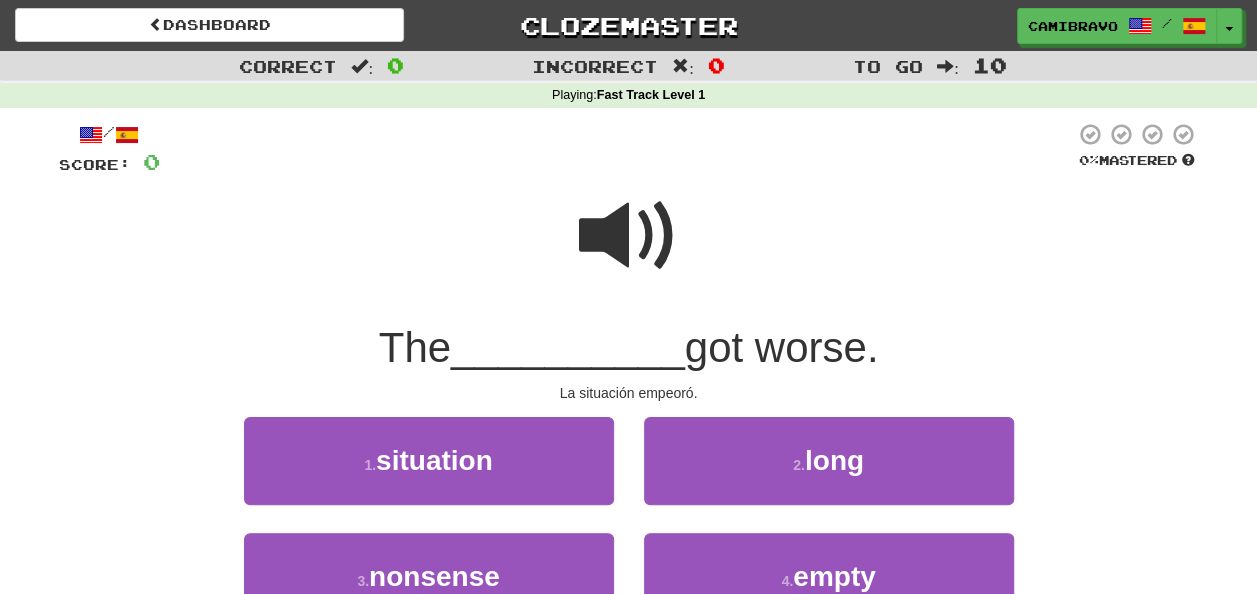 click at bounding box center [629, 236] 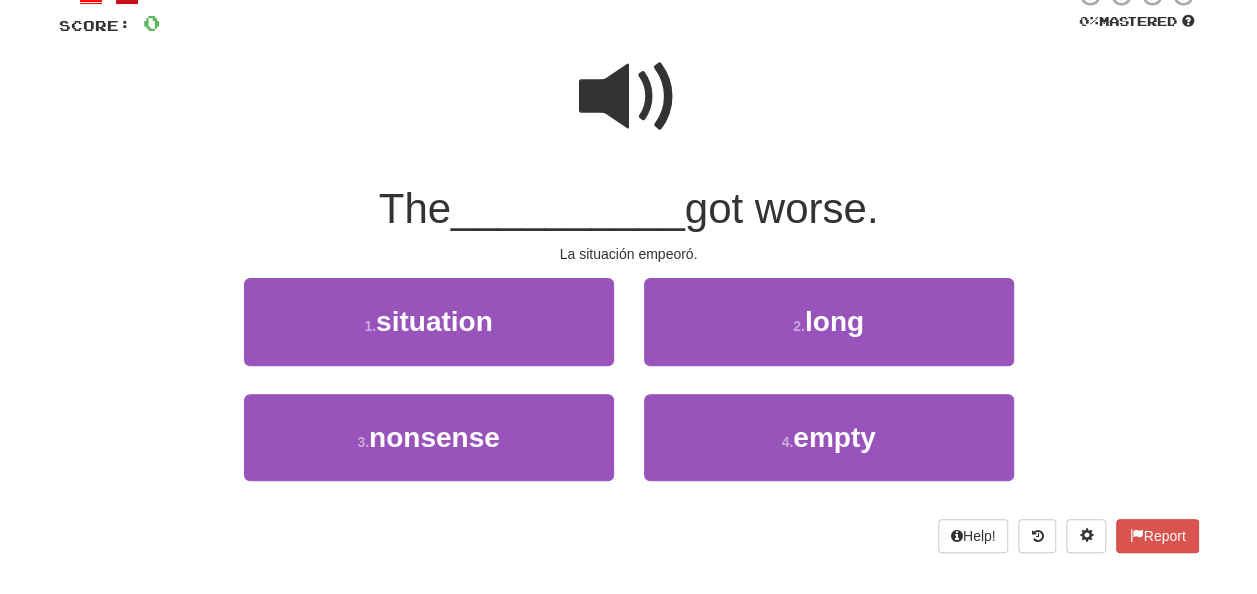 scroll, scrollTop: 196, scrollLeft: 0, axis: vertical 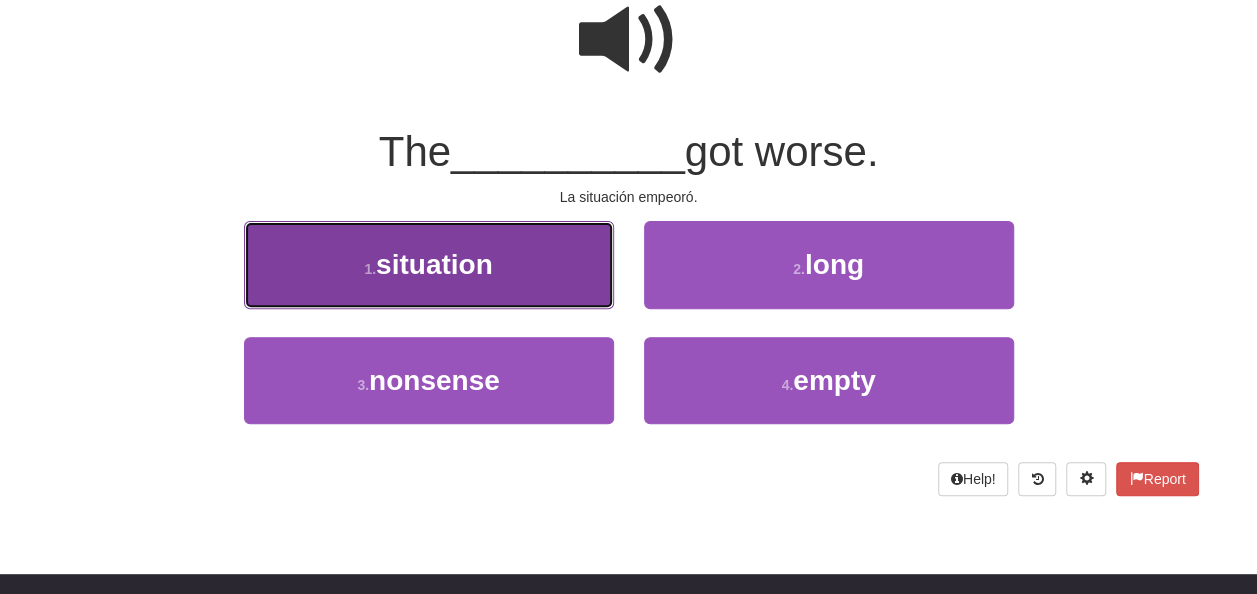 click on "situation" at bounding box center (434, 264) 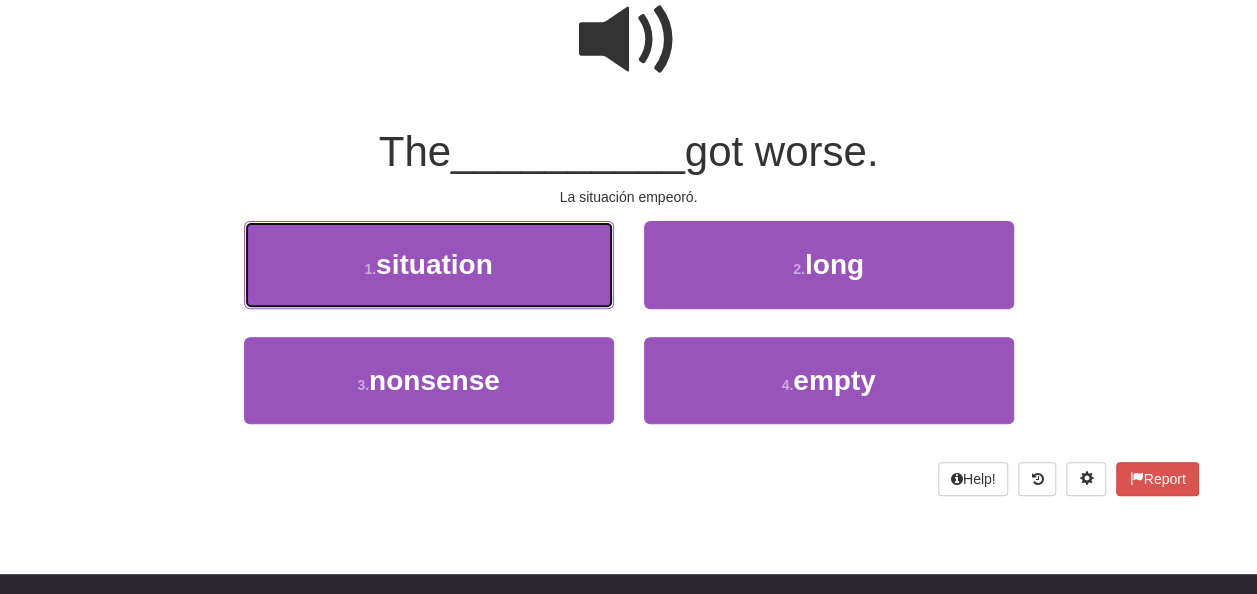scroll, scrollTop: 210, scrollLeft: 0, axis: vertical 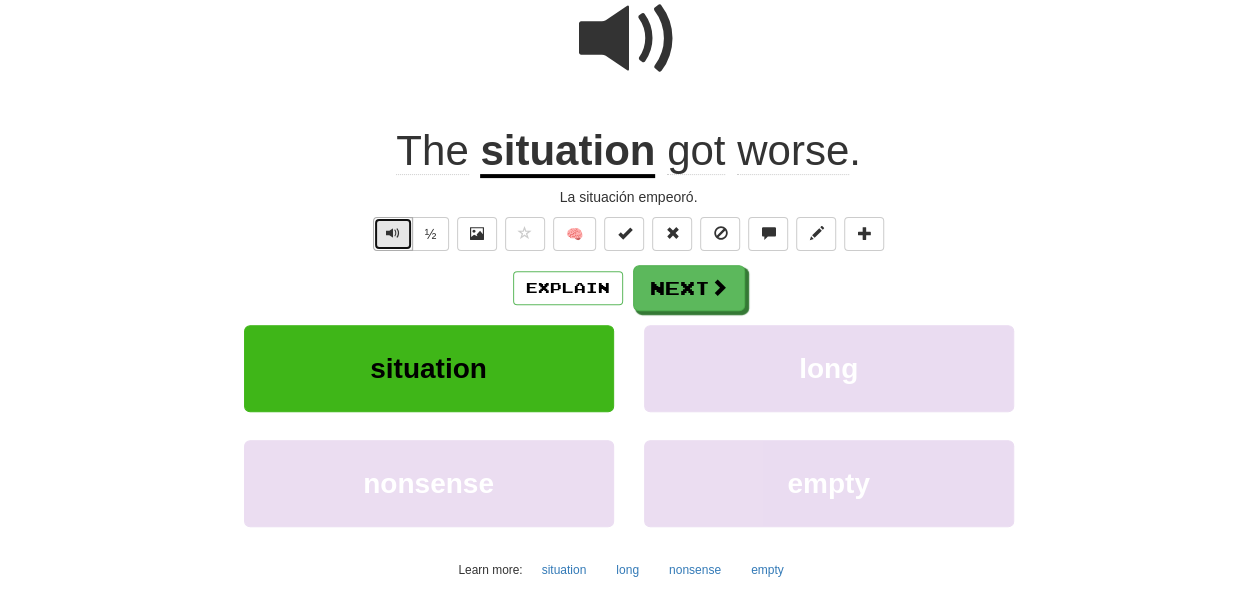 click at bounding box center (393, 234) 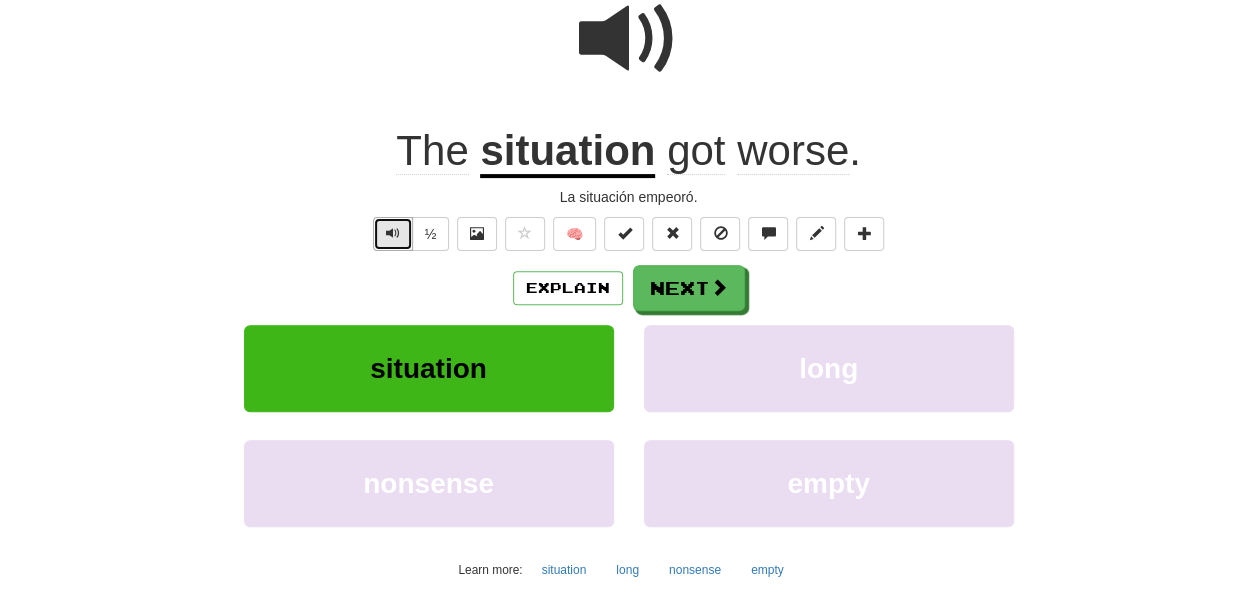 click at bounding box center [393, 234] 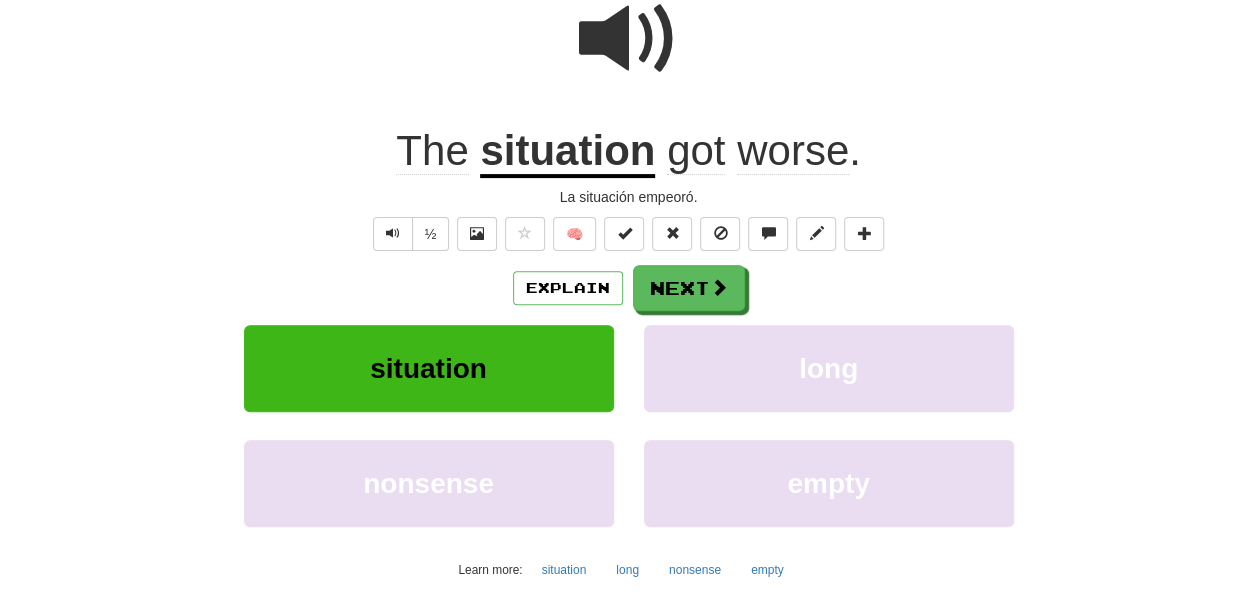 click on "situation" at bounding box center [567, 152] 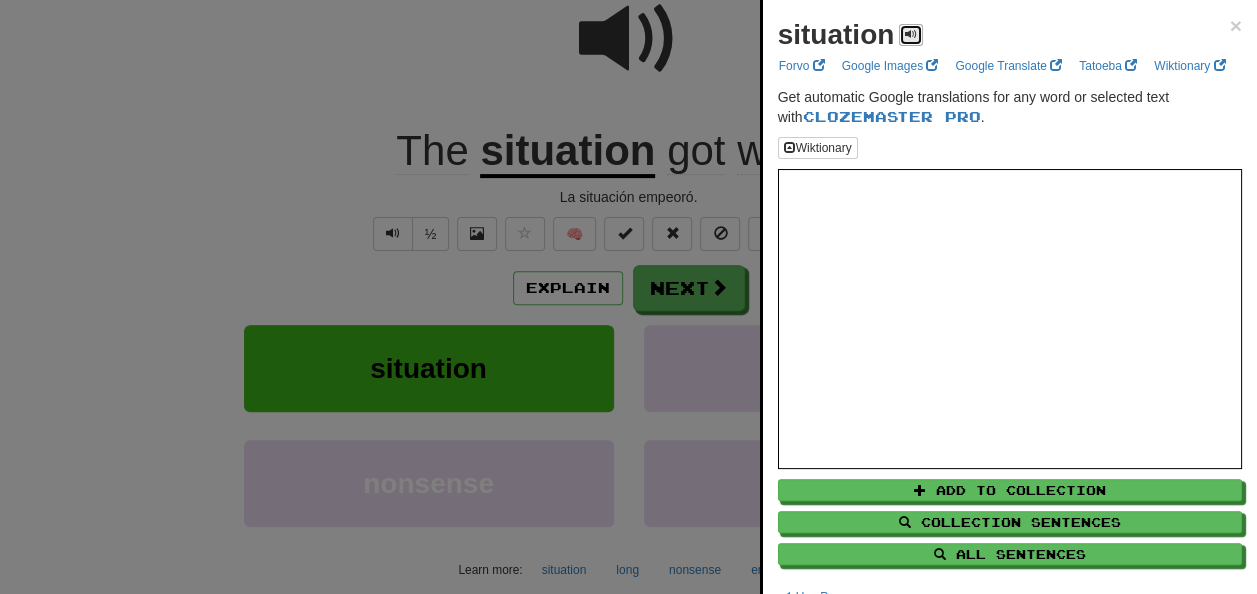click at bounding box center (911, 35) 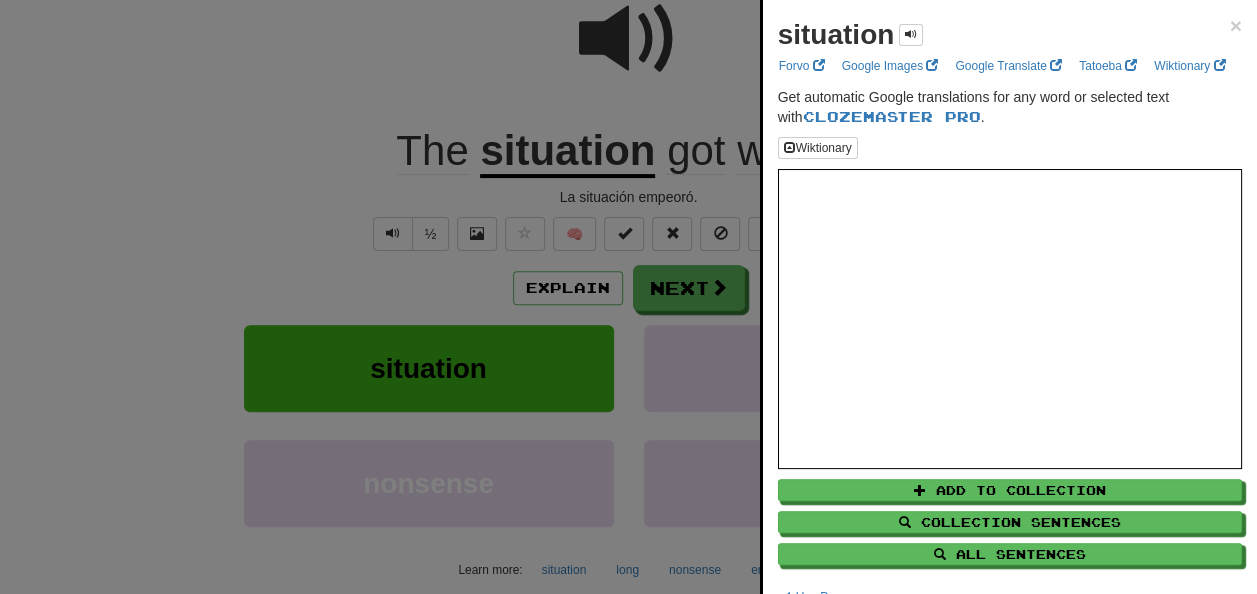 drag, startPoint x: 900, startPoint y: 34, endPoint x: 930, endPoint y: 31, distance: 30.149628 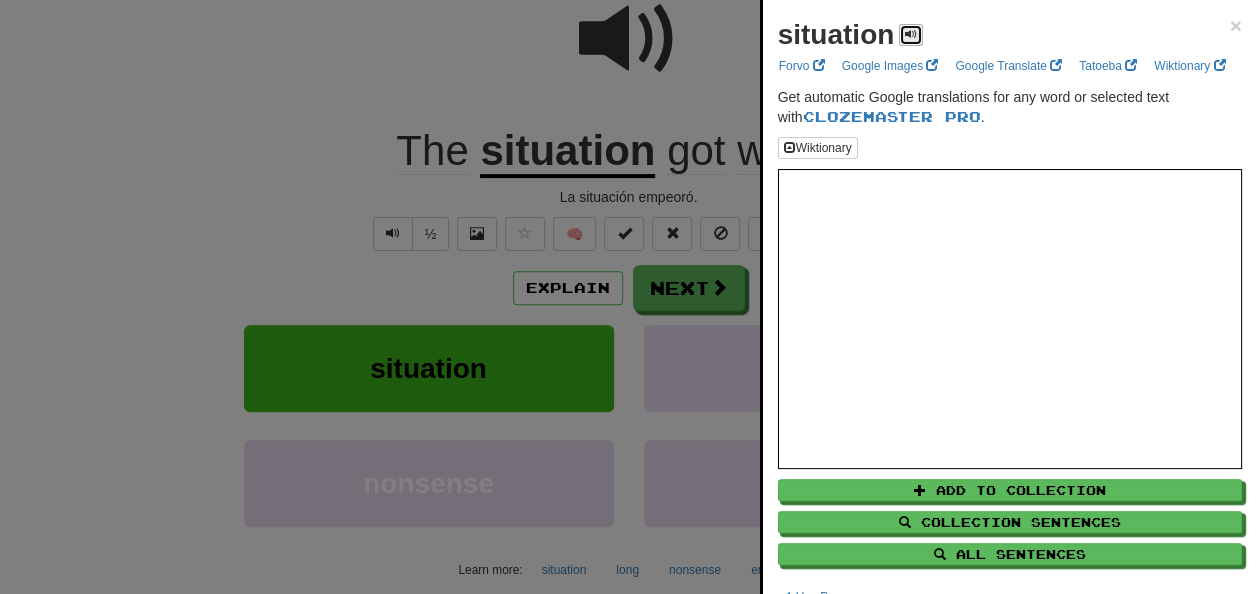 click at bounding box center [911, 34] 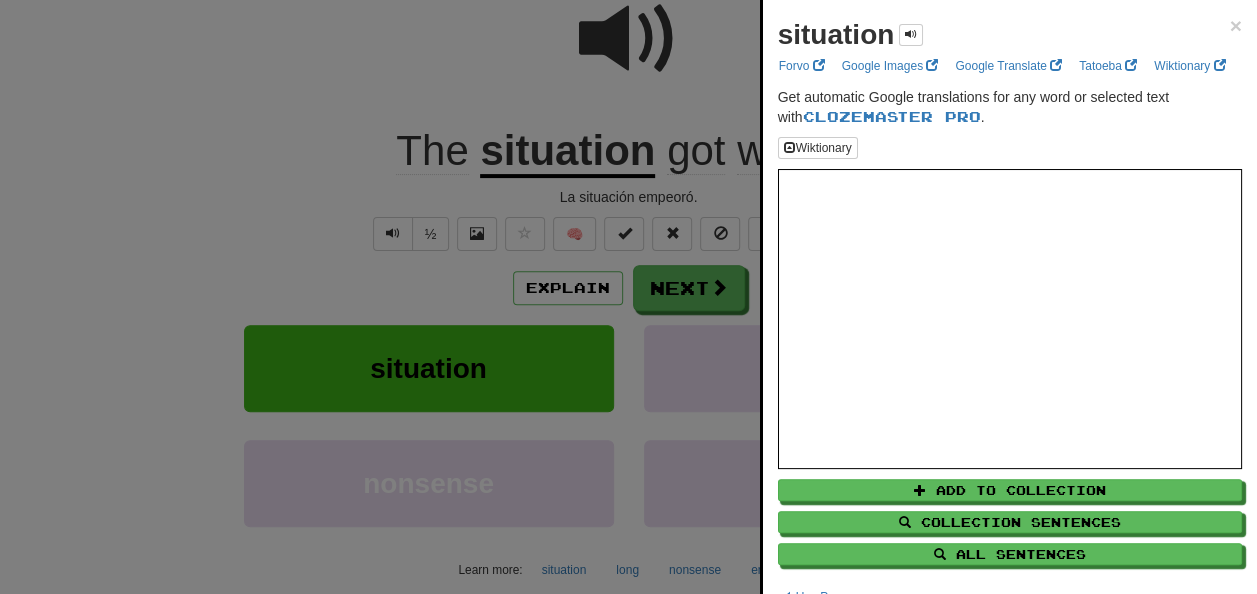 click at bounding box center (628, 297) 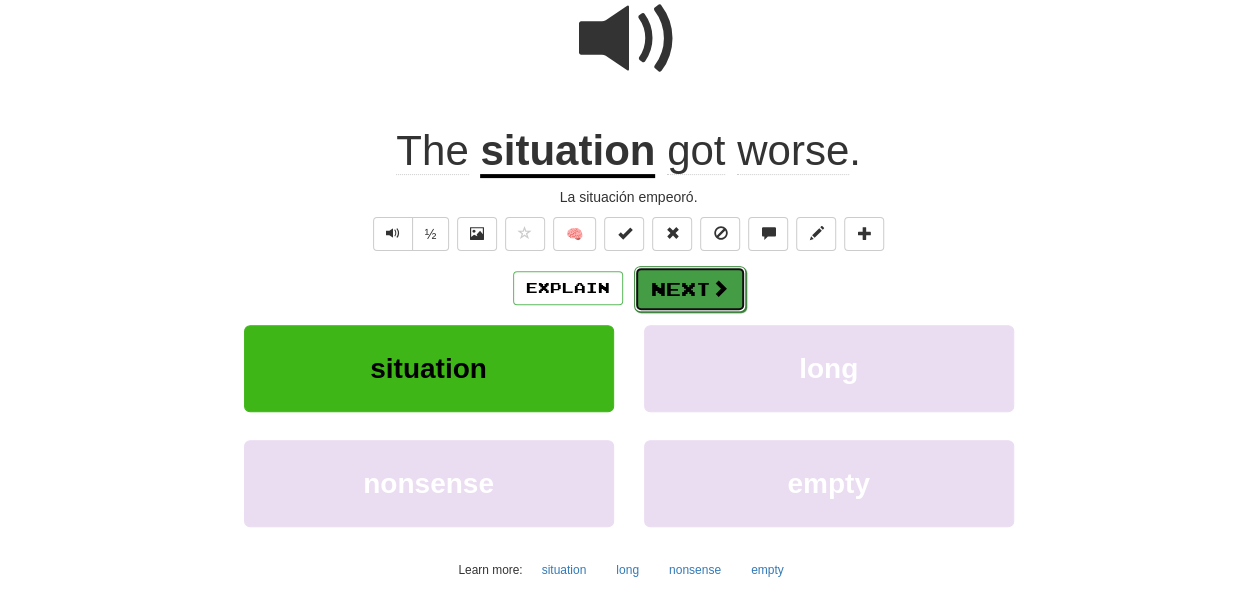 click on "Next" at bounding box center (690, 289) 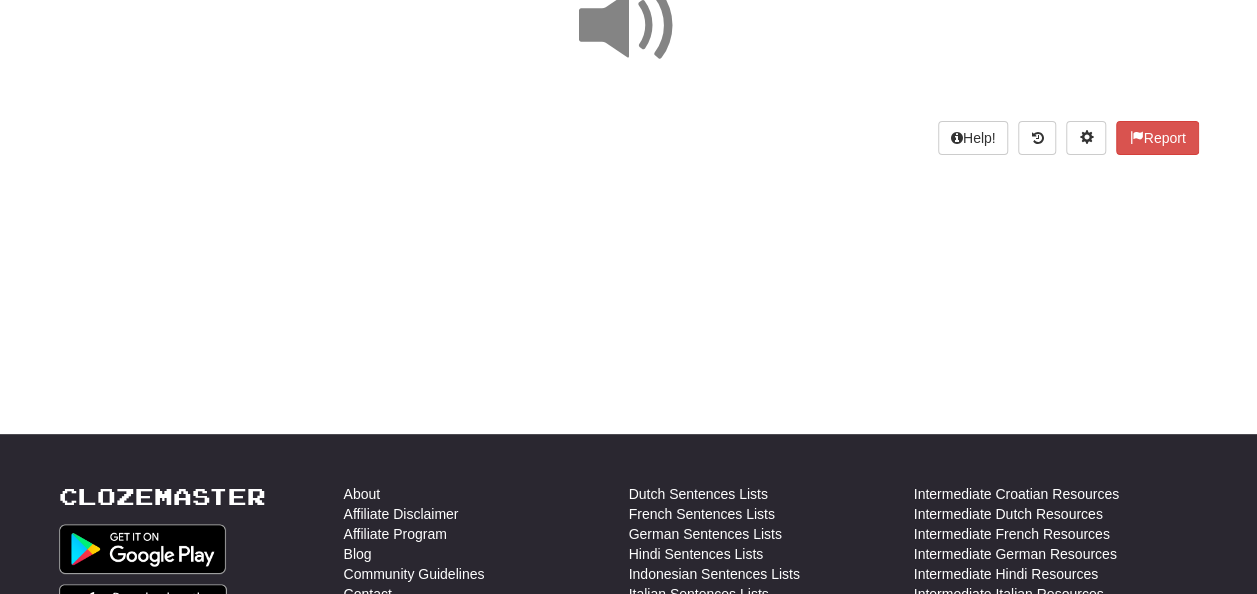 scroll, scrollTop: 0, scrollLeft: 0, axis: both 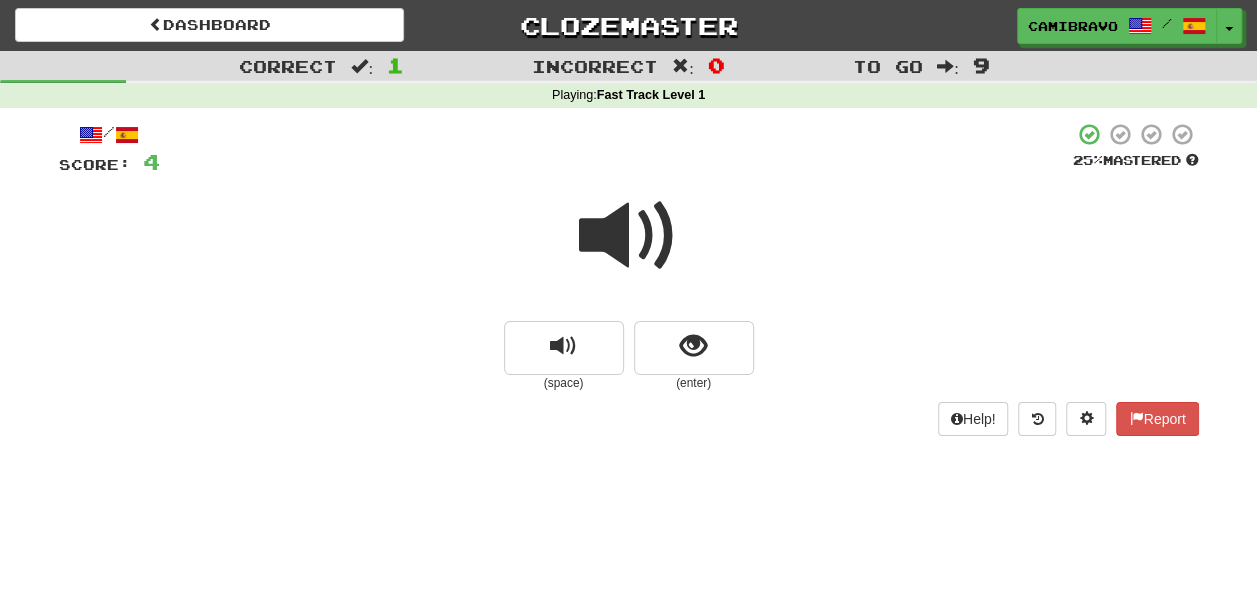 click at bounding box center (629, 236) 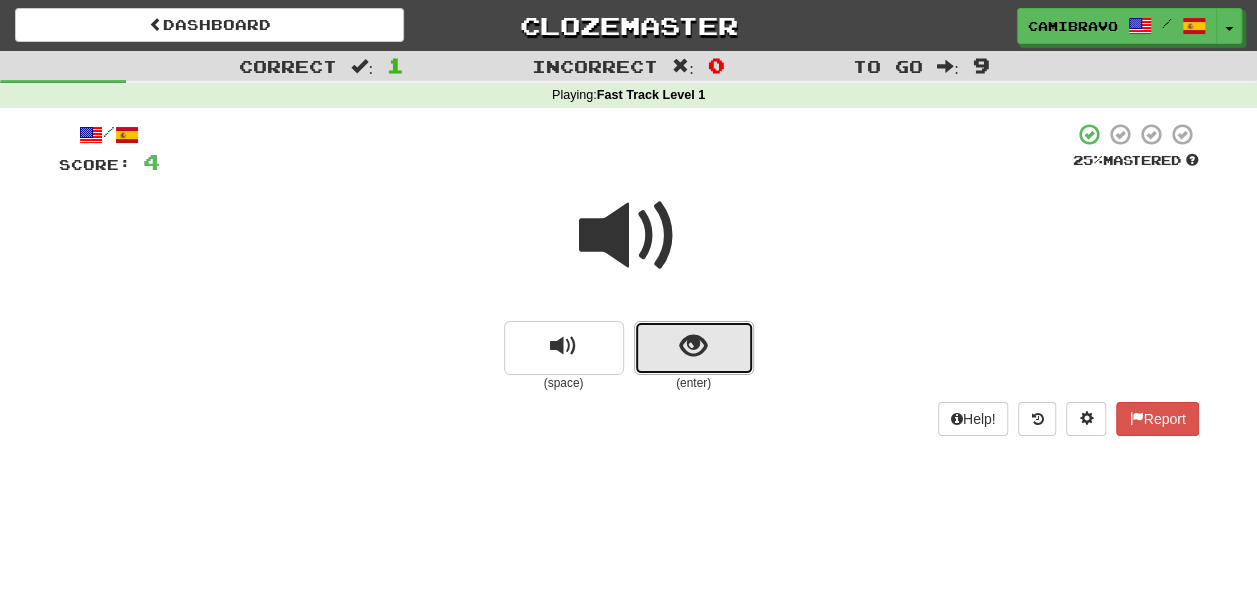 click at bounding box center (693, 346) 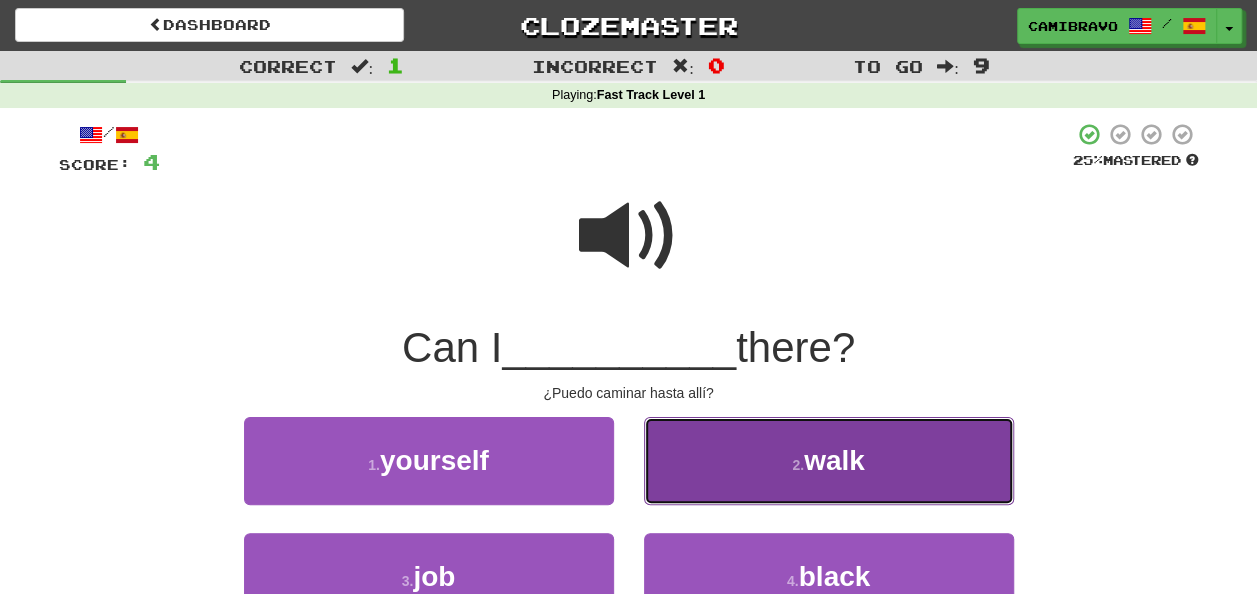 click on "2 .  walk" at bounding box center [829, 460] 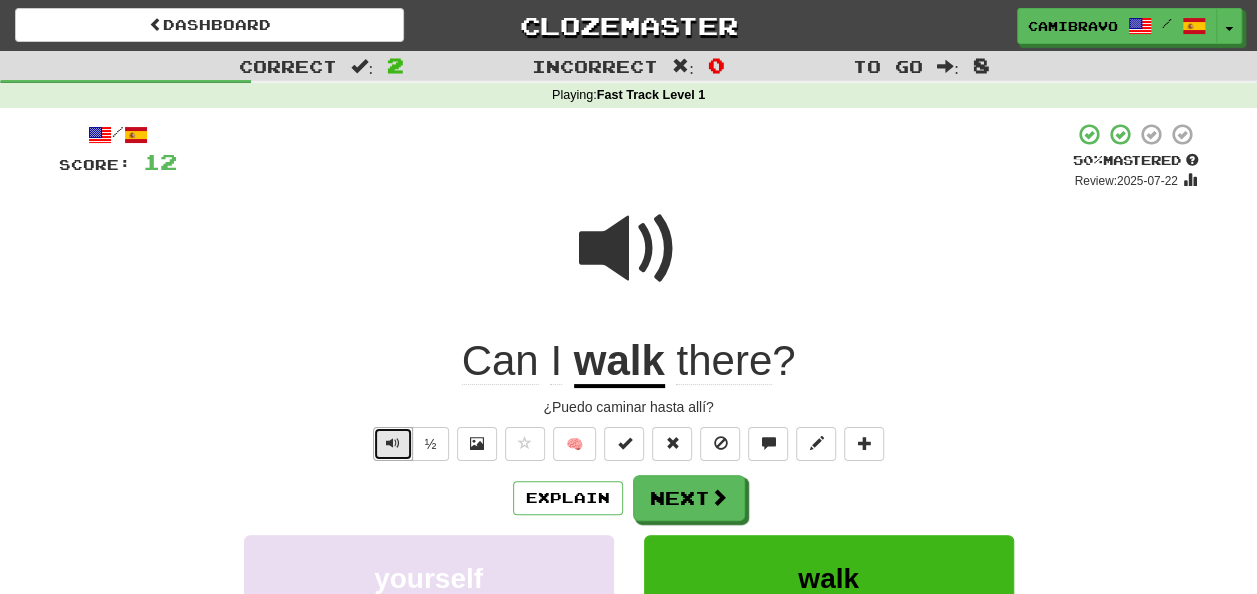 click at bounding box center [393, 443] 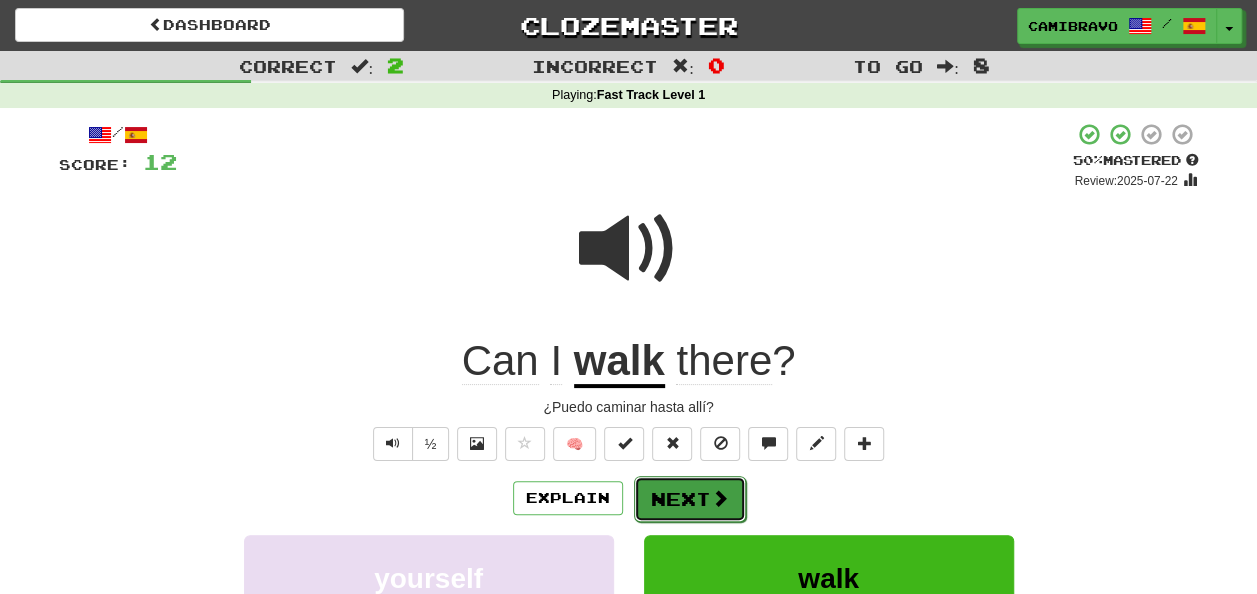 click on "Next" at bounding box center (690, 499) 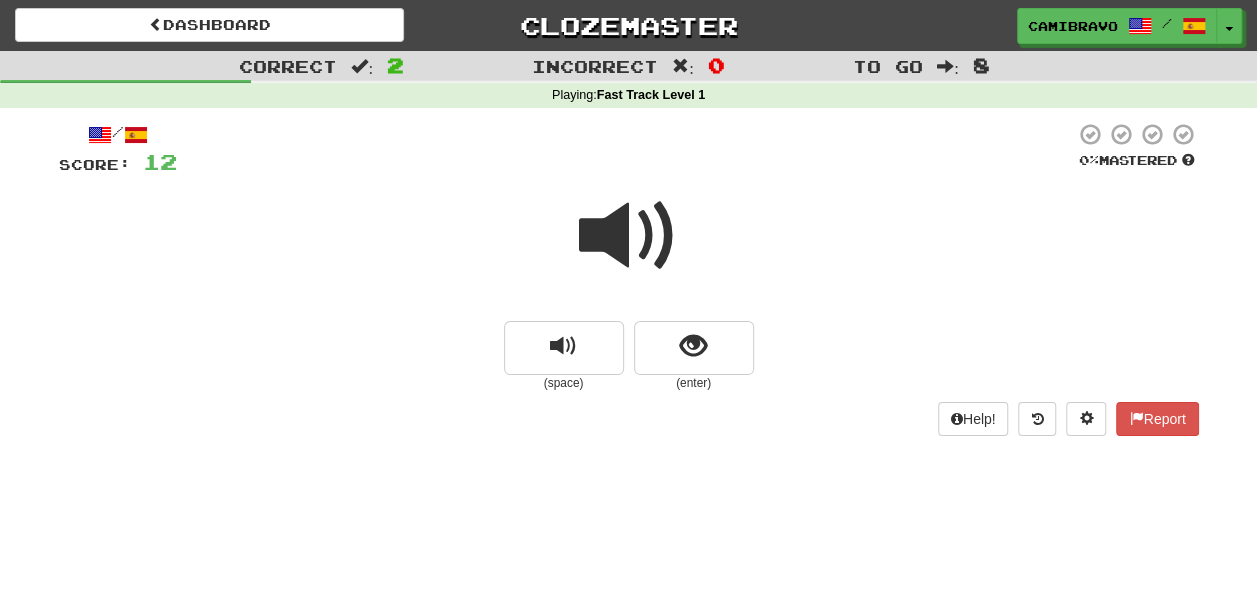 click at bounding box center (629, 236) 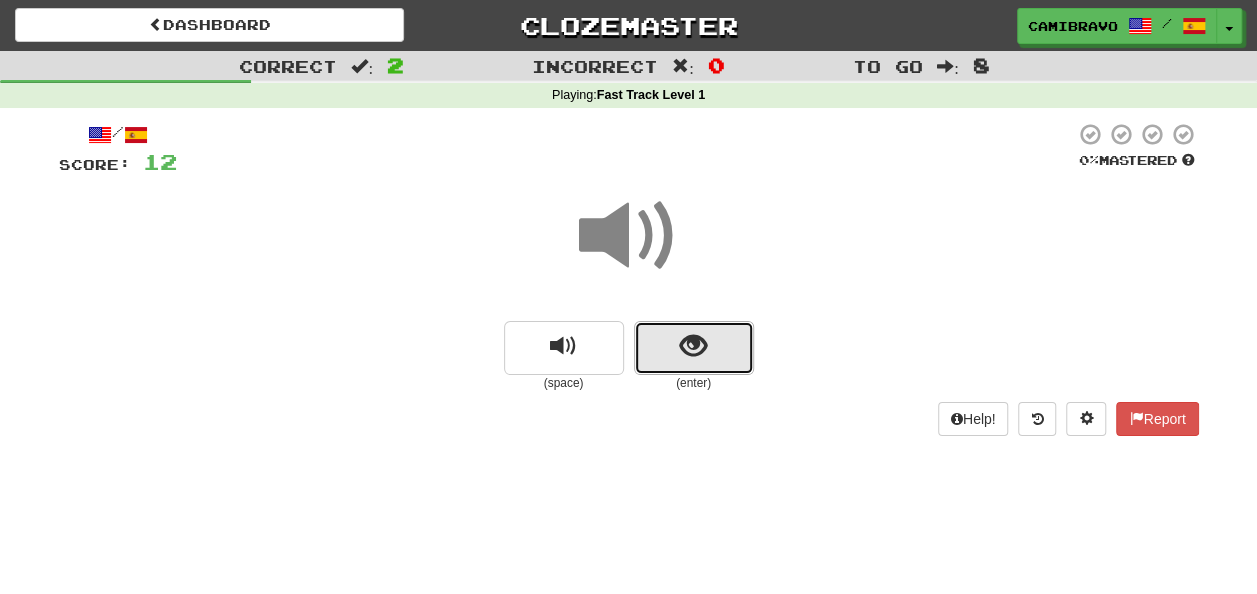 click at bounding box center [694, 348] 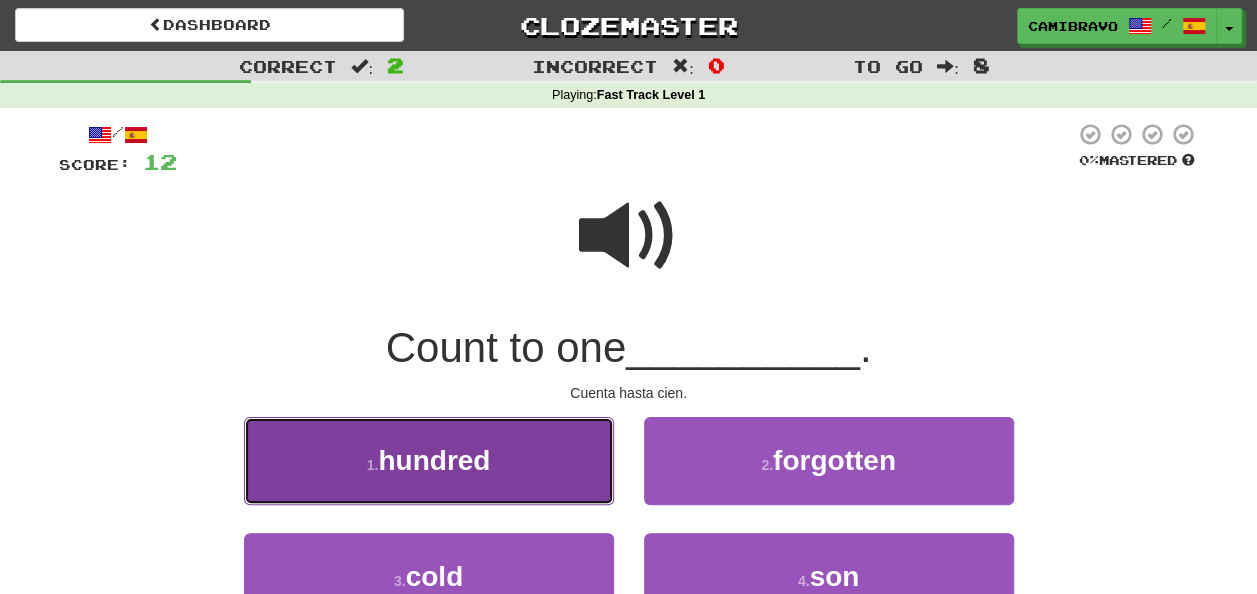 click on "1 .  hundred" at bounding box center [429, 460] 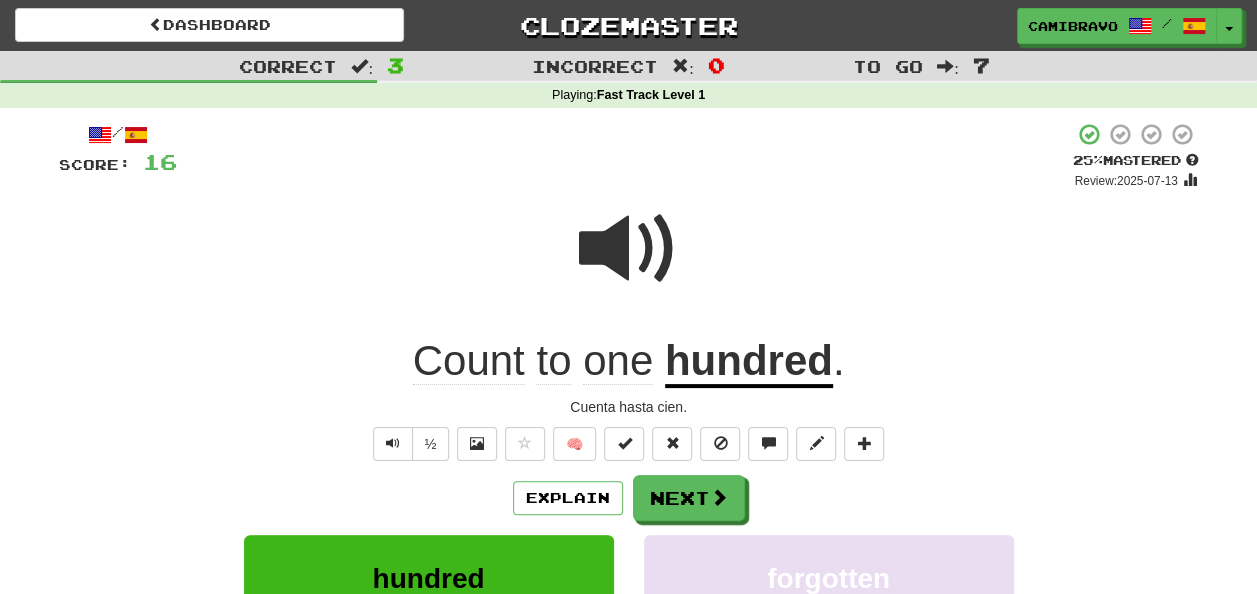 click at bounding box center (629, 249) 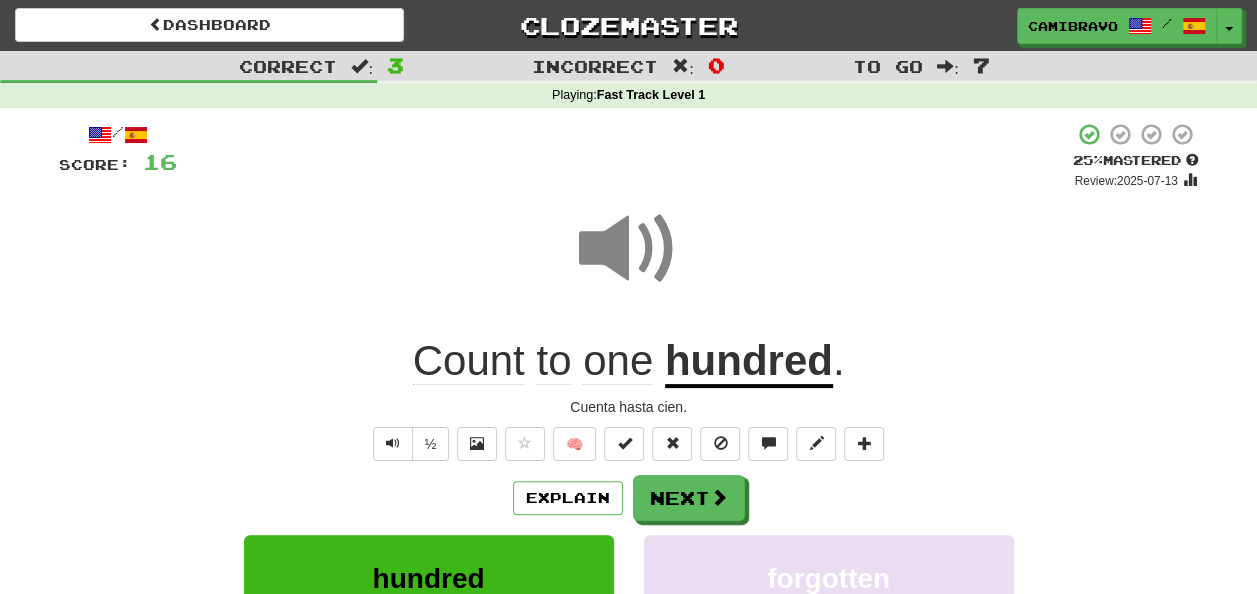 click at bounding box center [629, 249] 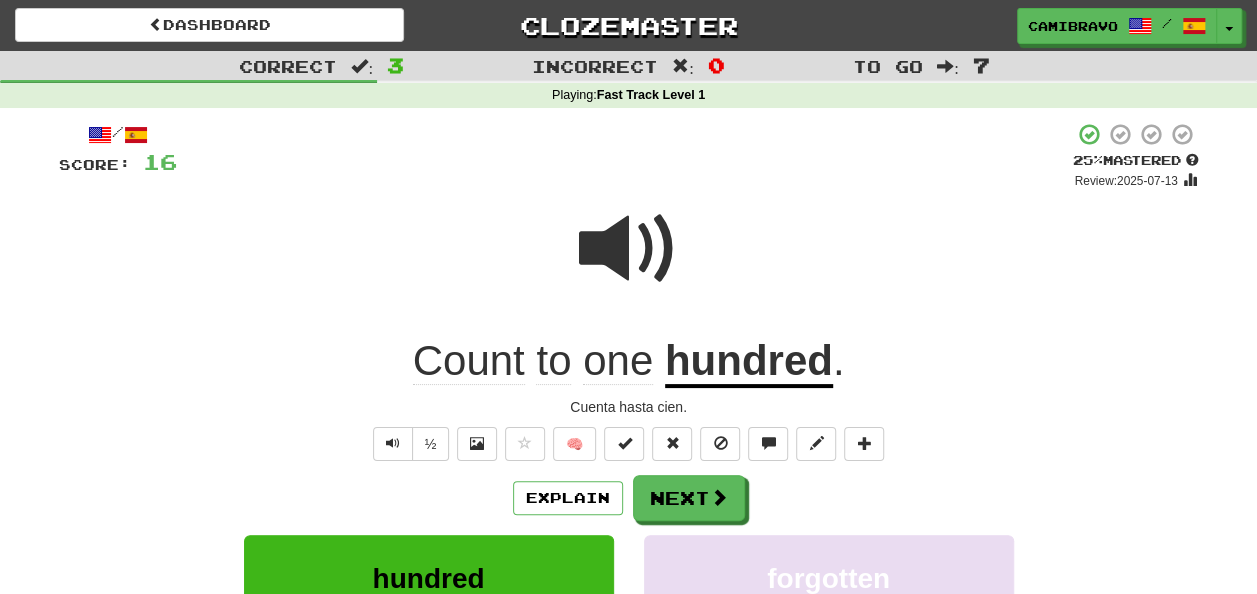 click at bounding box center [629, 249] 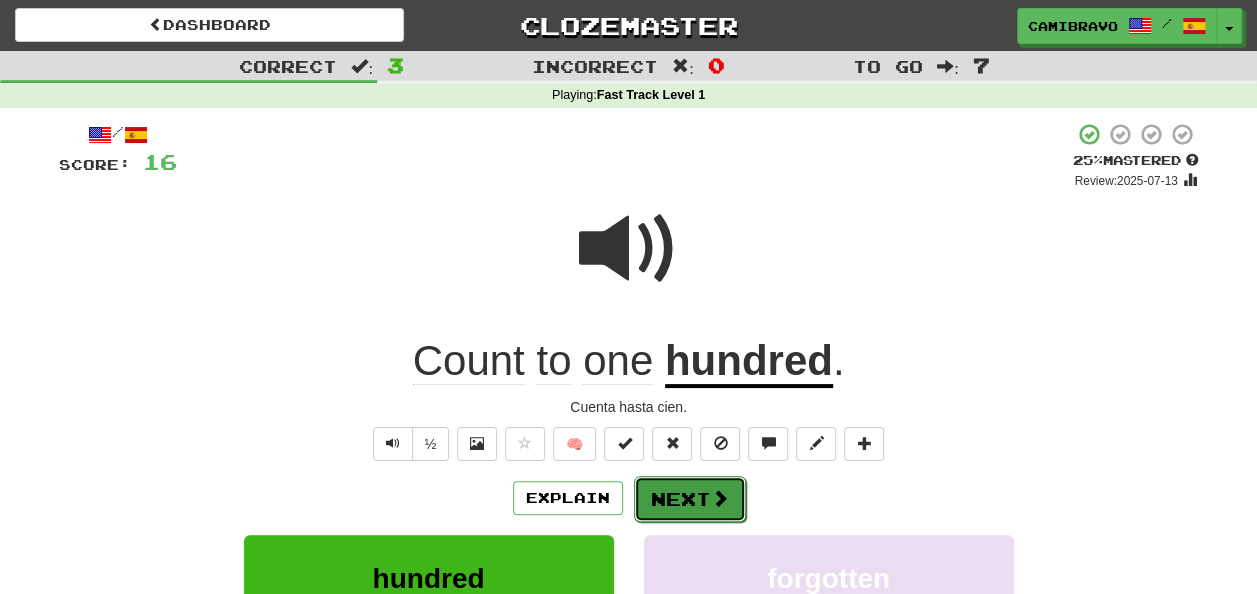 click on "Next" at bounding box center [690, 499] 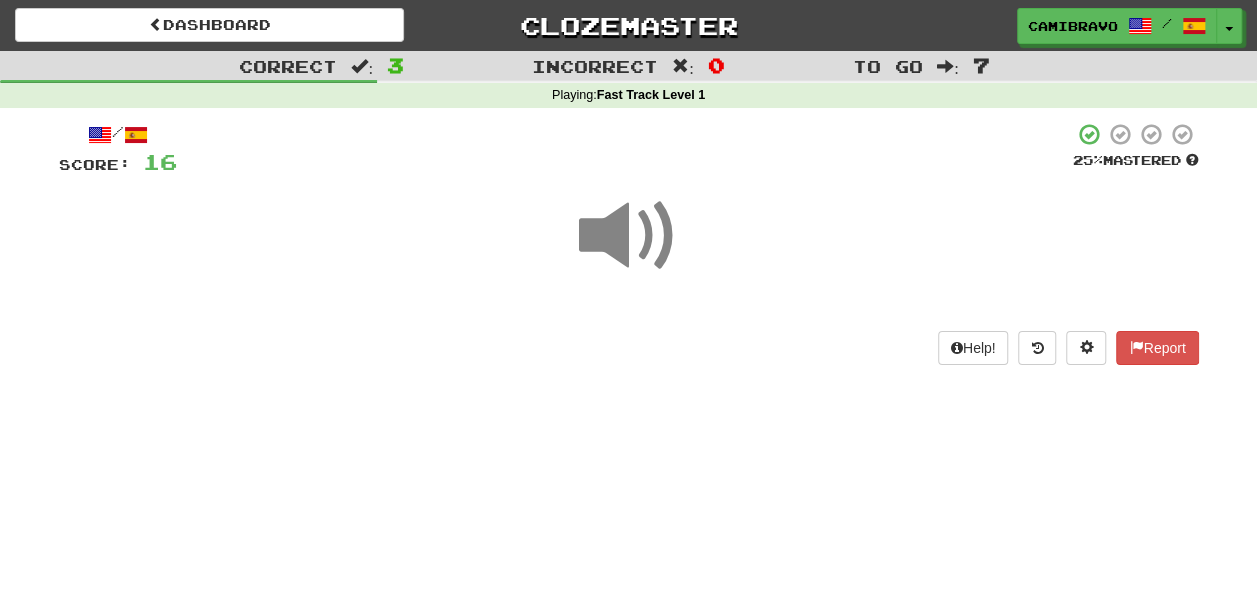 click at bounding box center (629, 236) 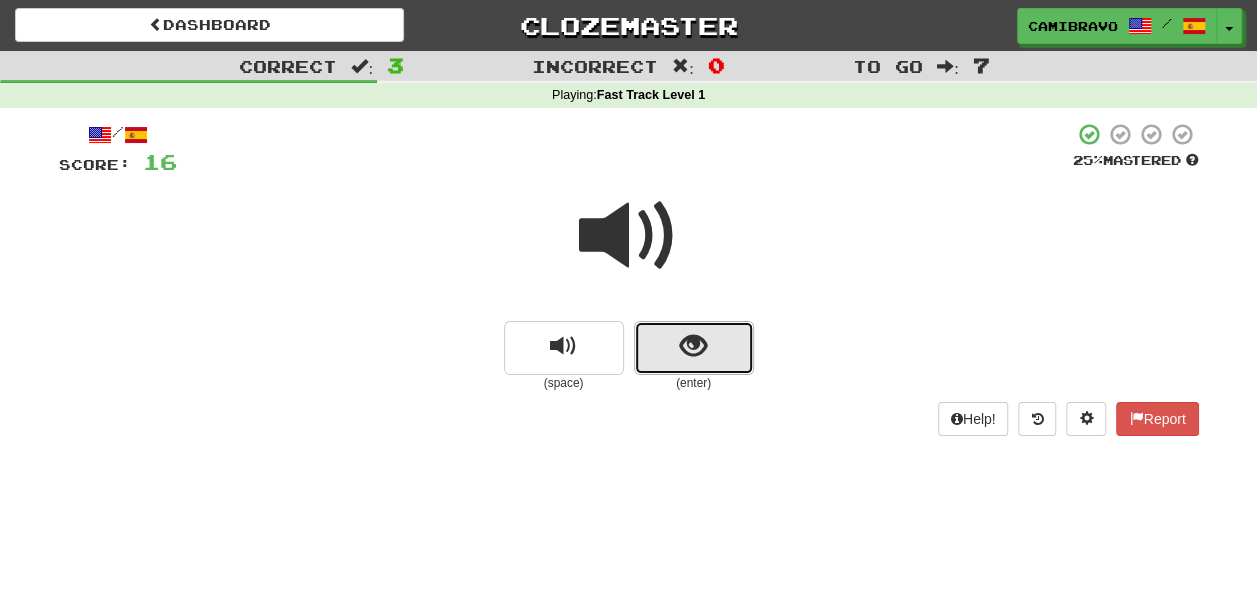 click at bounding box center [694, 348] 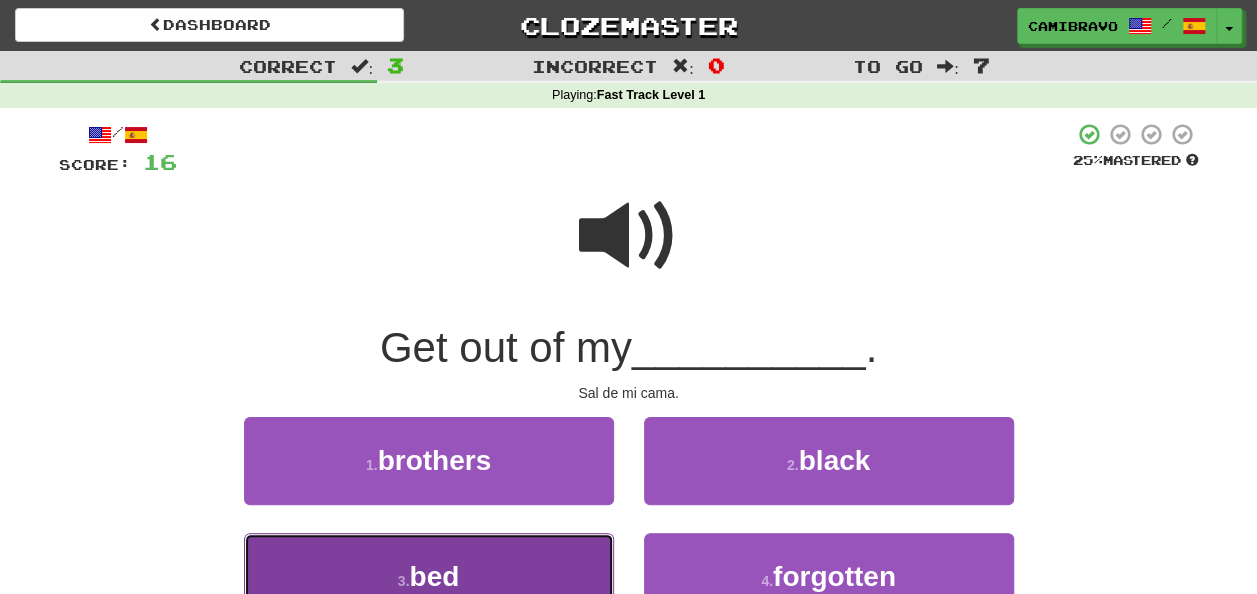 click on "3 .  bed" at bounding box center (429, 576) 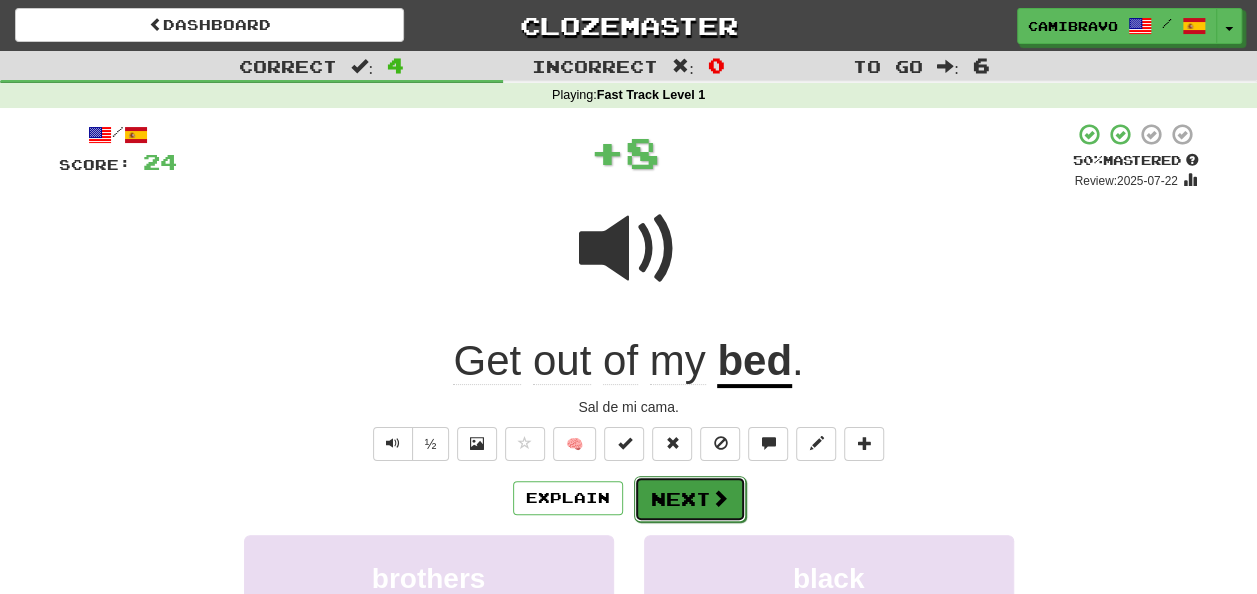 click on "Next" at bounding box center [690, 499] 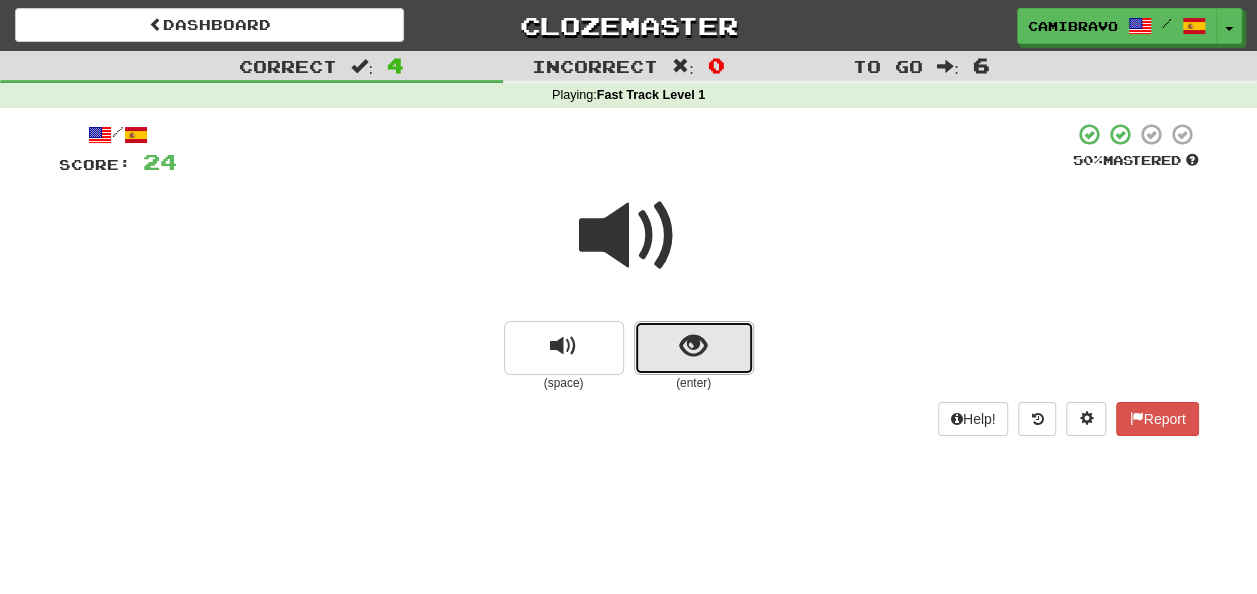 click at bounding box center [693, 346] 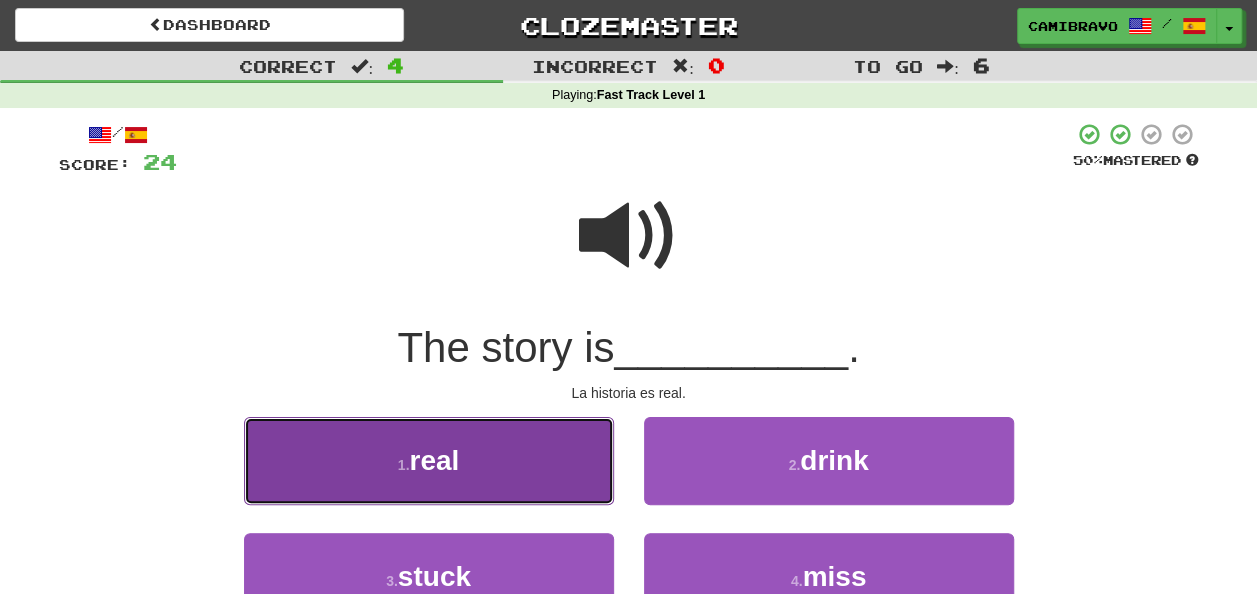 click on "real" at bounding box center (434, 460) 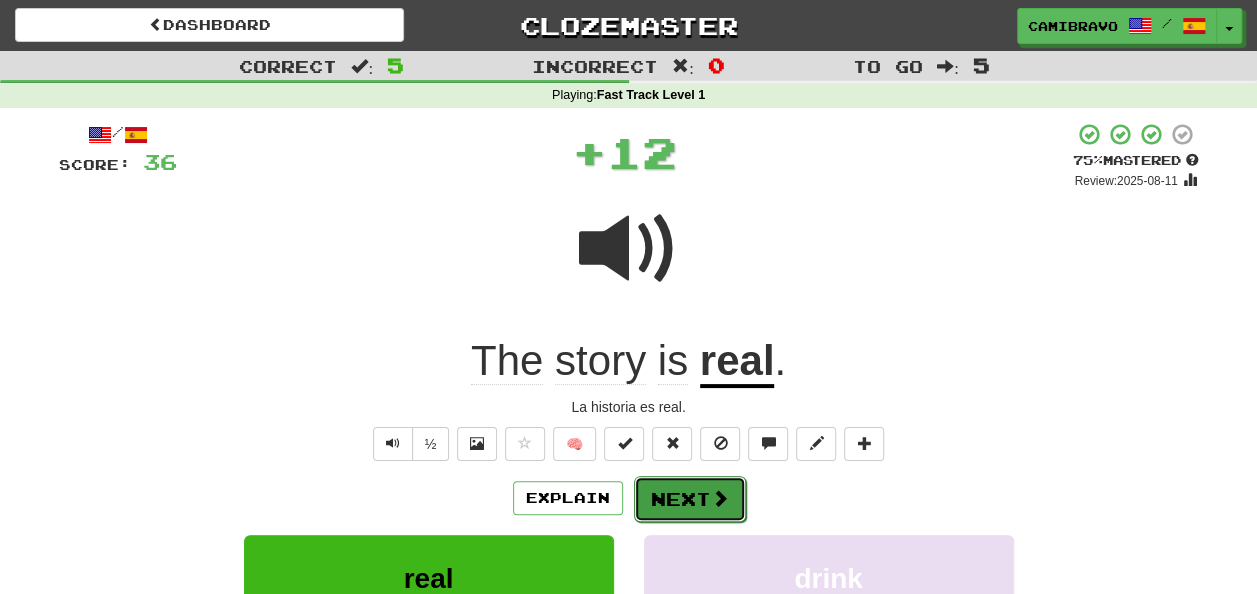 click on "Next" at bounding box center (690, 499) 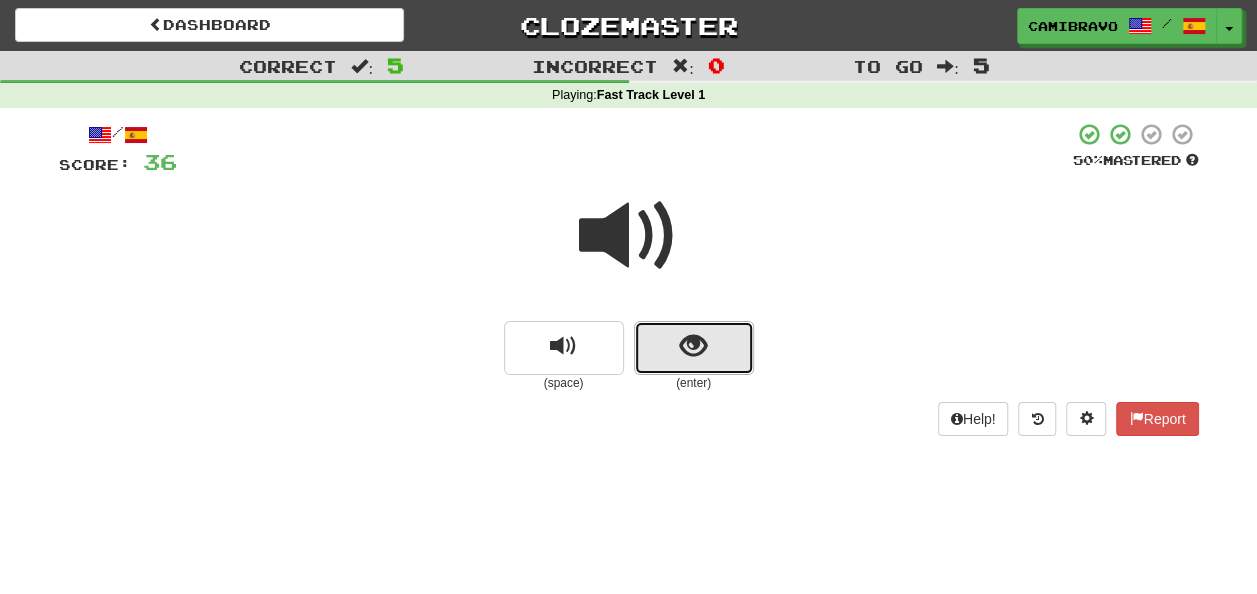 click at bounding box center (694, 348) 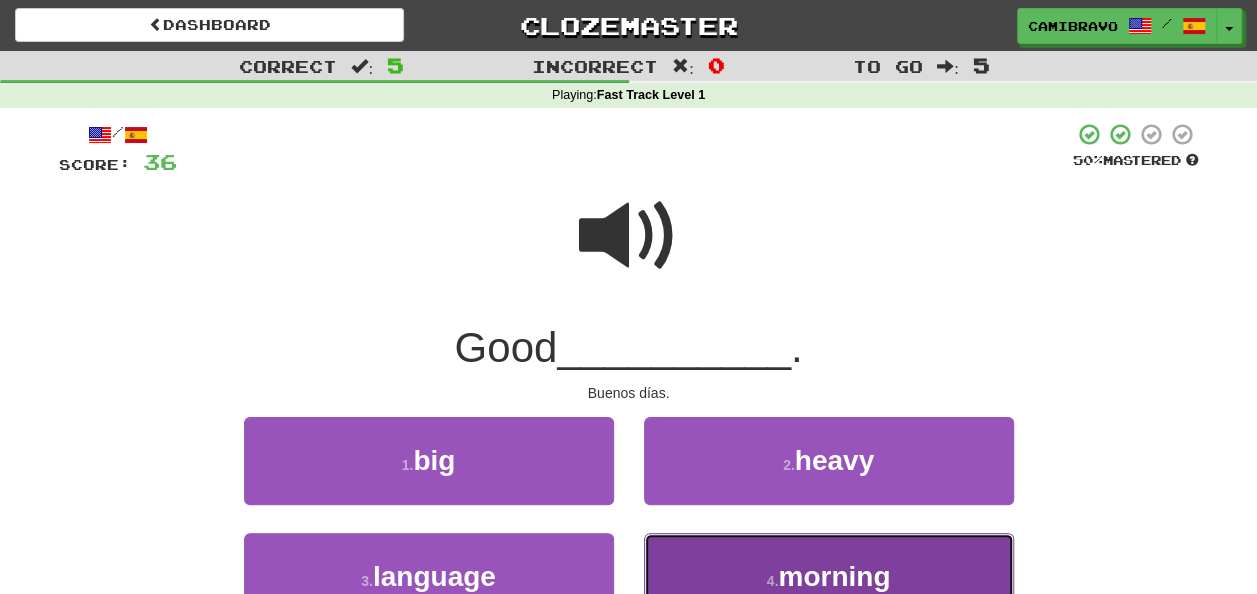click on "morning" at bounding box center [834, 576] 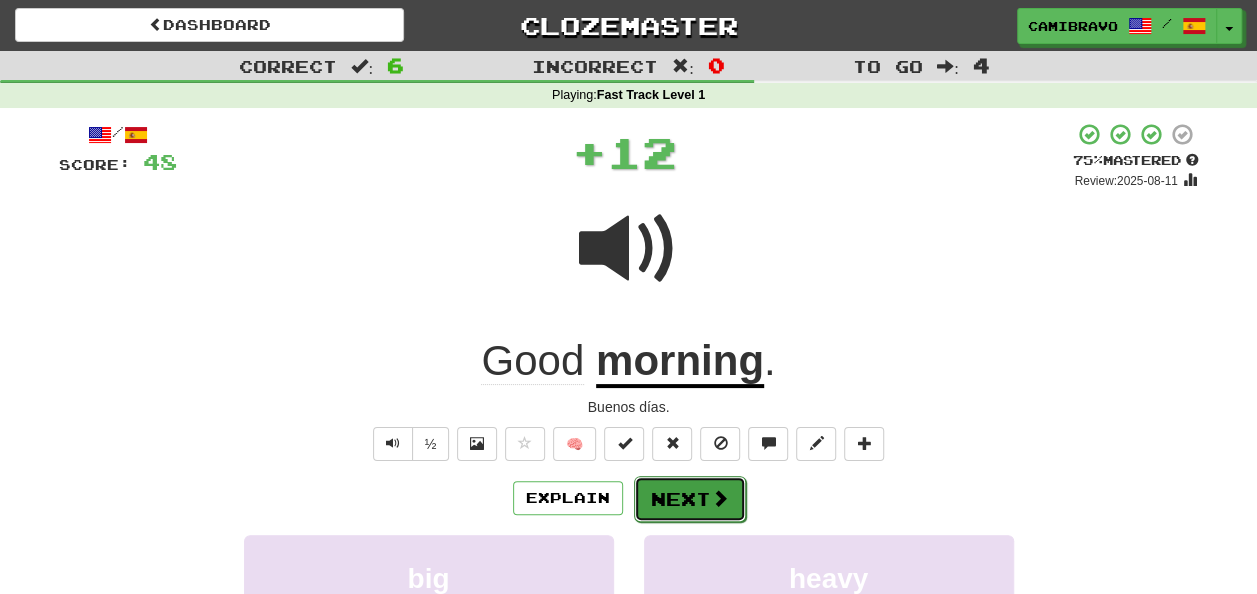 click on "Next" at bounding box center (690, 499) 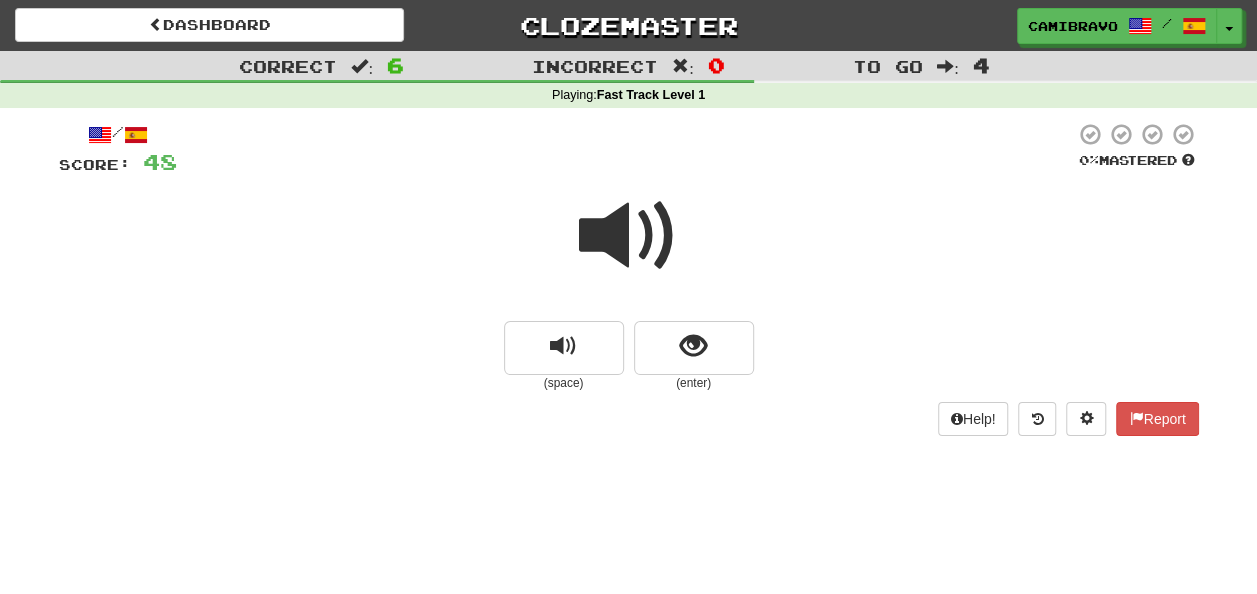 click at bounding box center (629, 236) 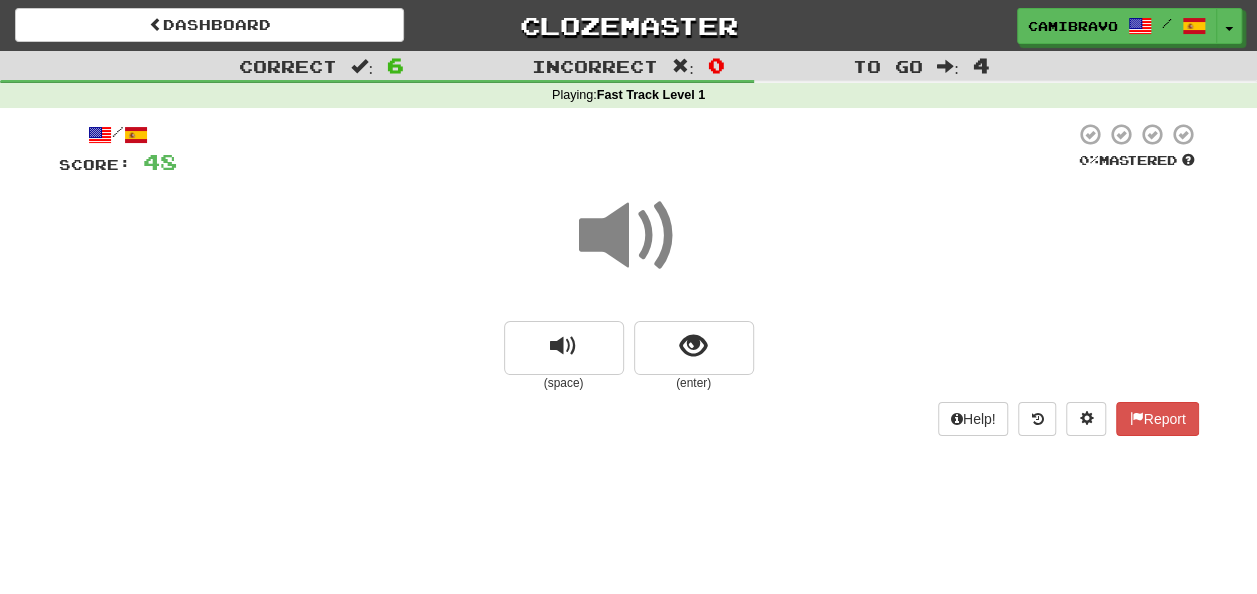 click on "(enter)" at bounding box center [694, 383] 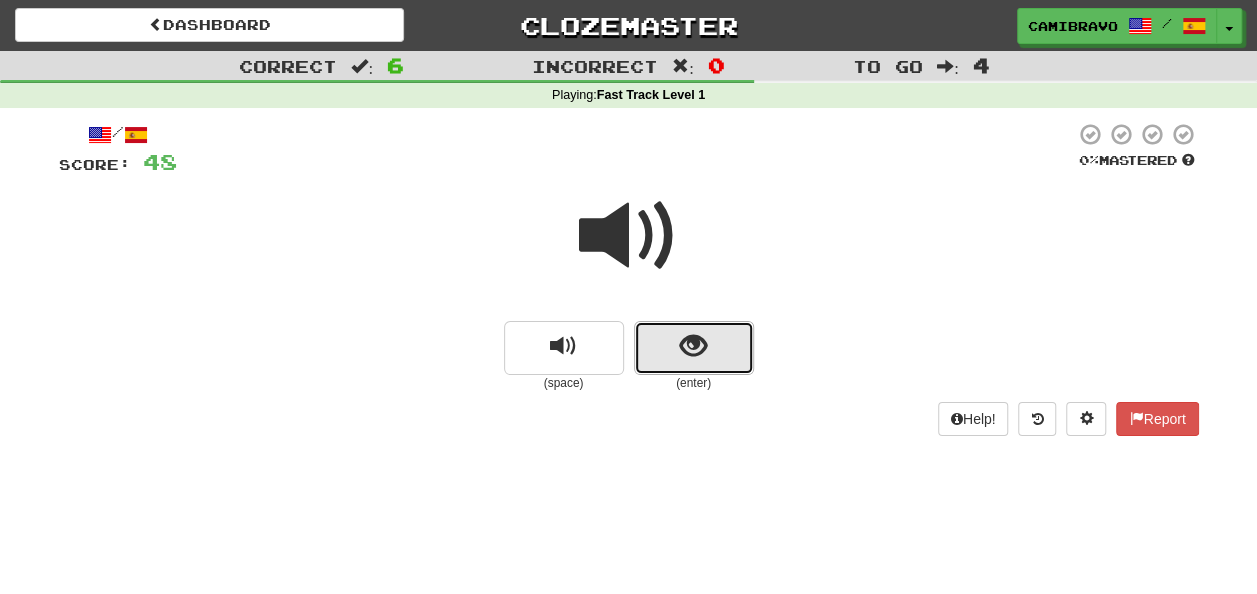 click at bounding box center [694, 348] 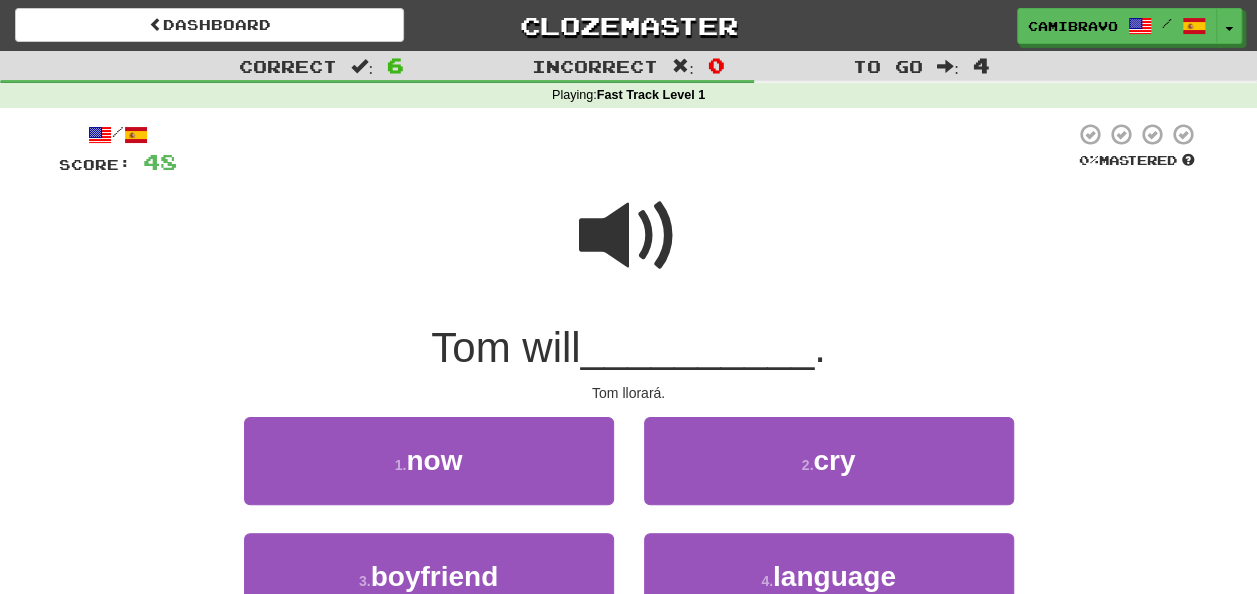 click at bounding box center (629, 236) 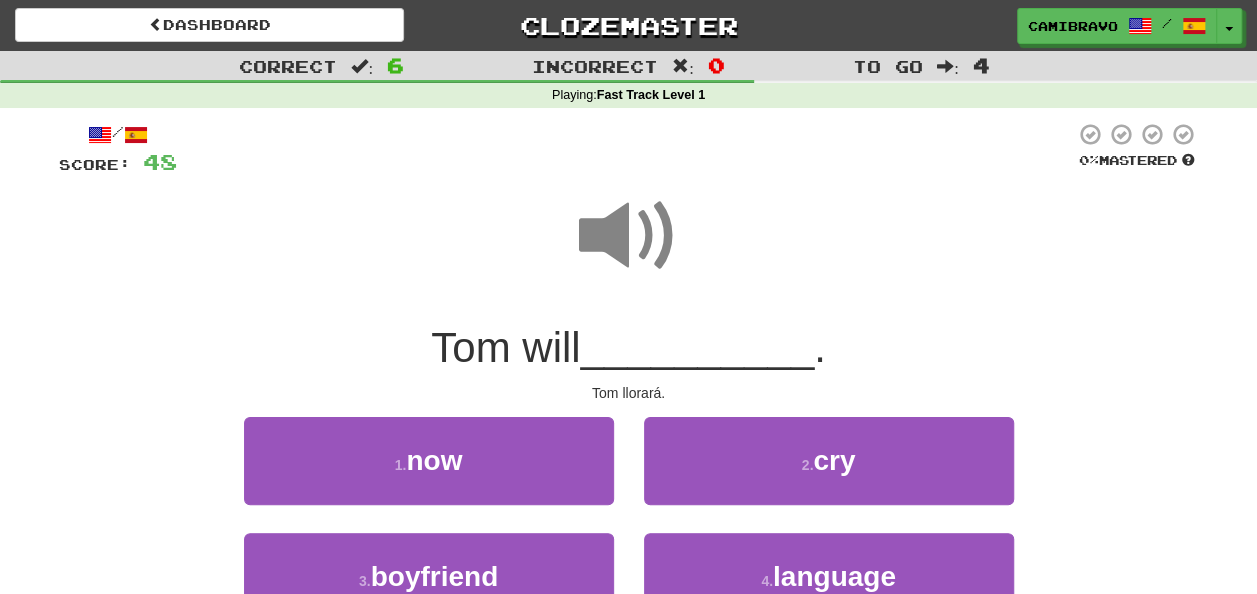 click at bounding box center [629, 236] 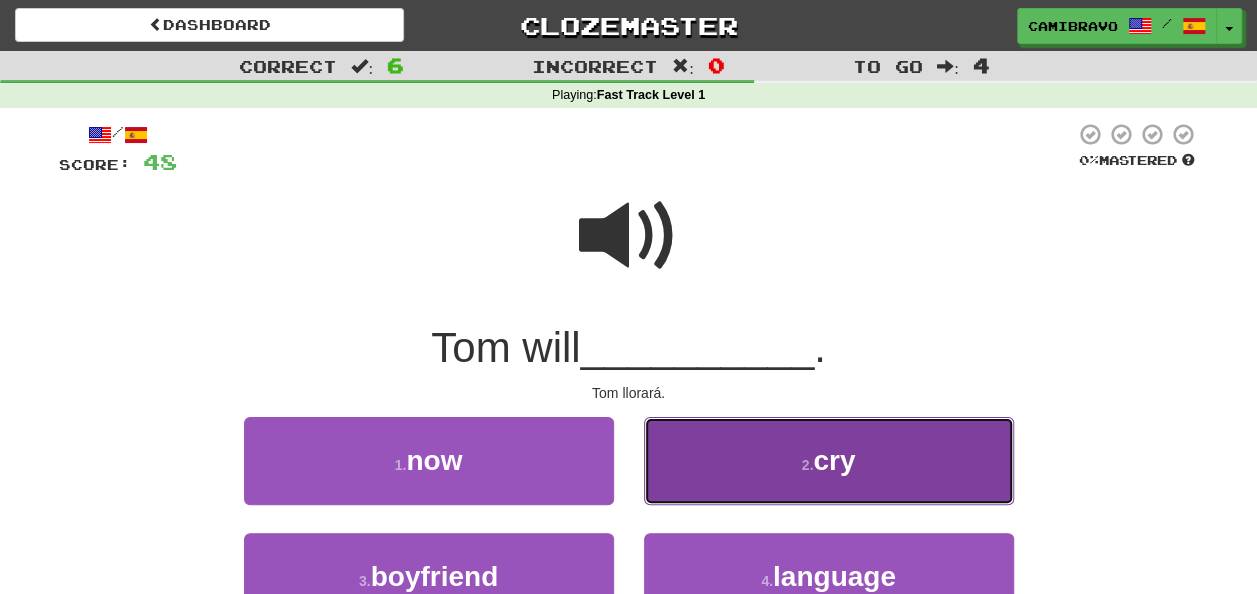click on "2 .  cry" at bounding box center (829, 460) 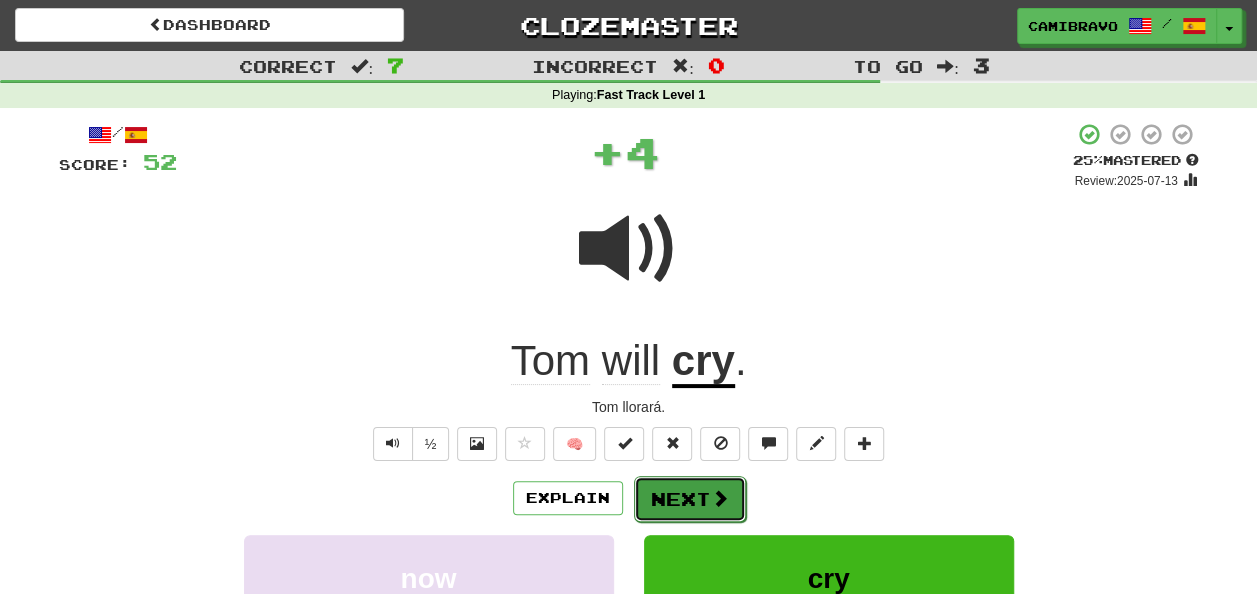 click on "Next" at bounding box center [690, 499] 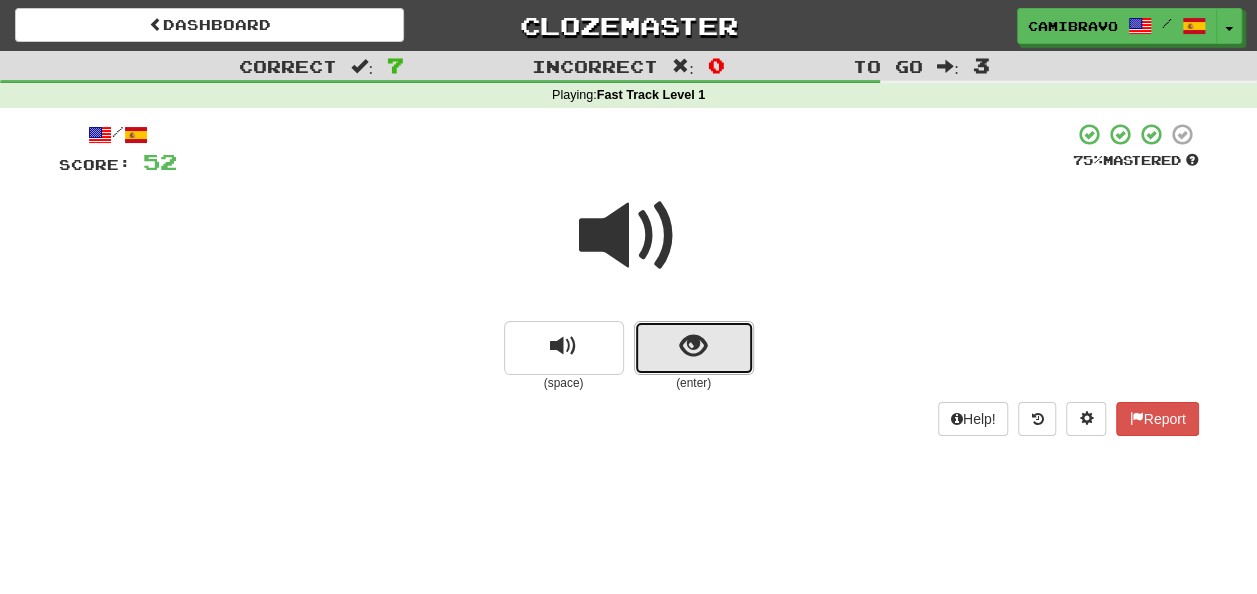 click at bounding box center [694, 348] 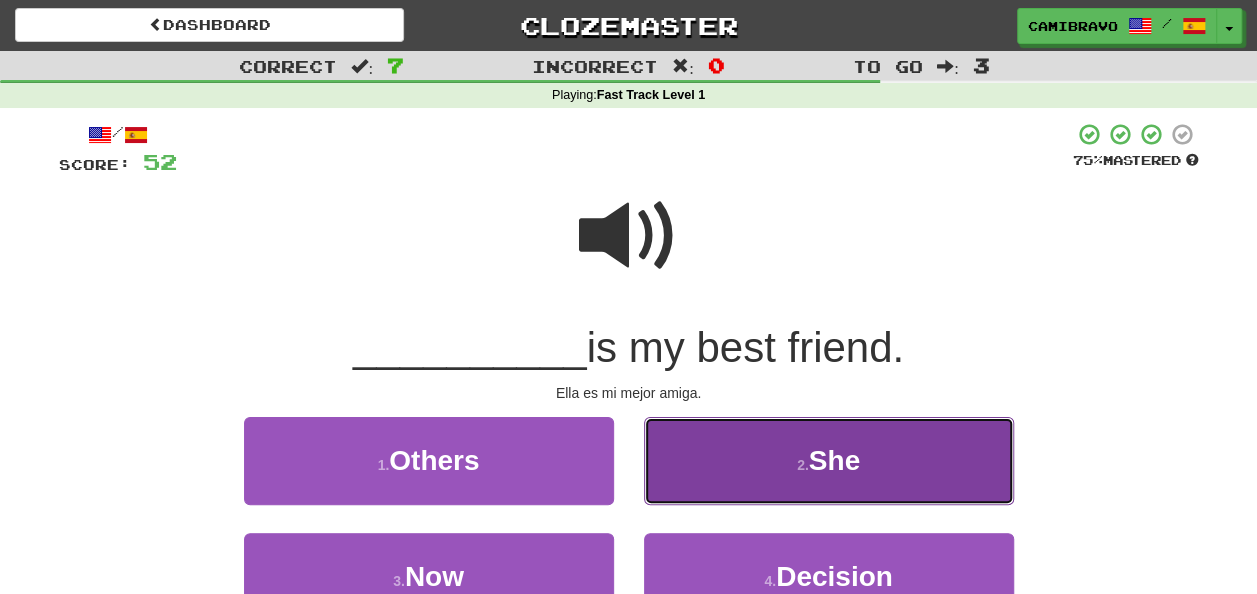 click on "2 .  She" at bounding box center (829, 460) 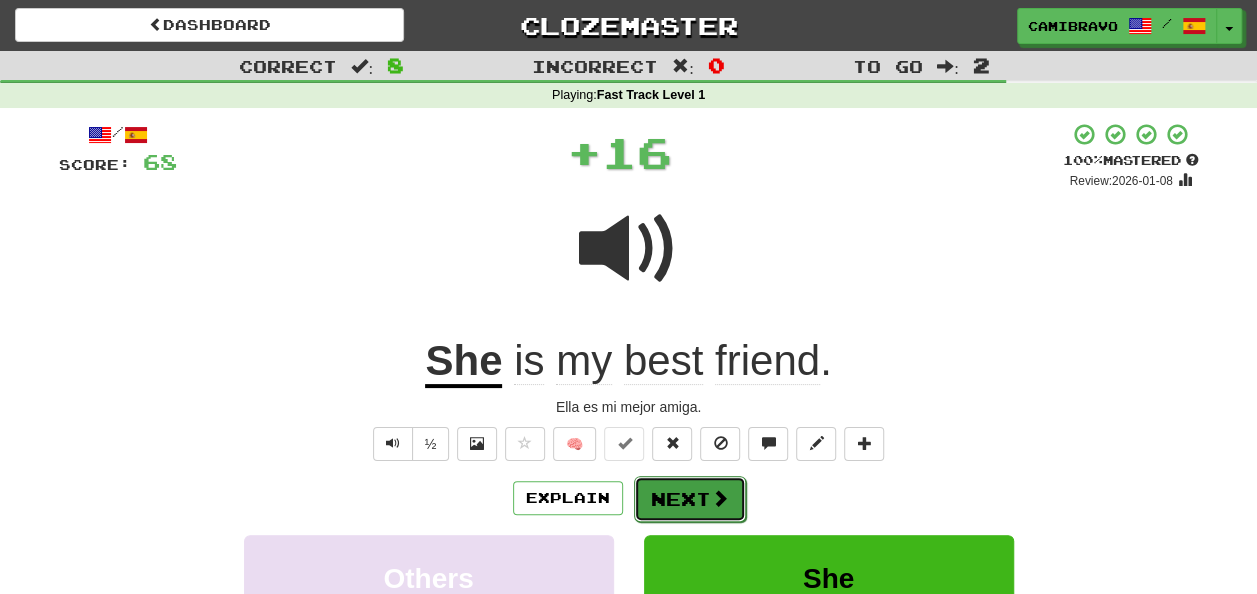click on "Next" at bounding box center [690, 499] 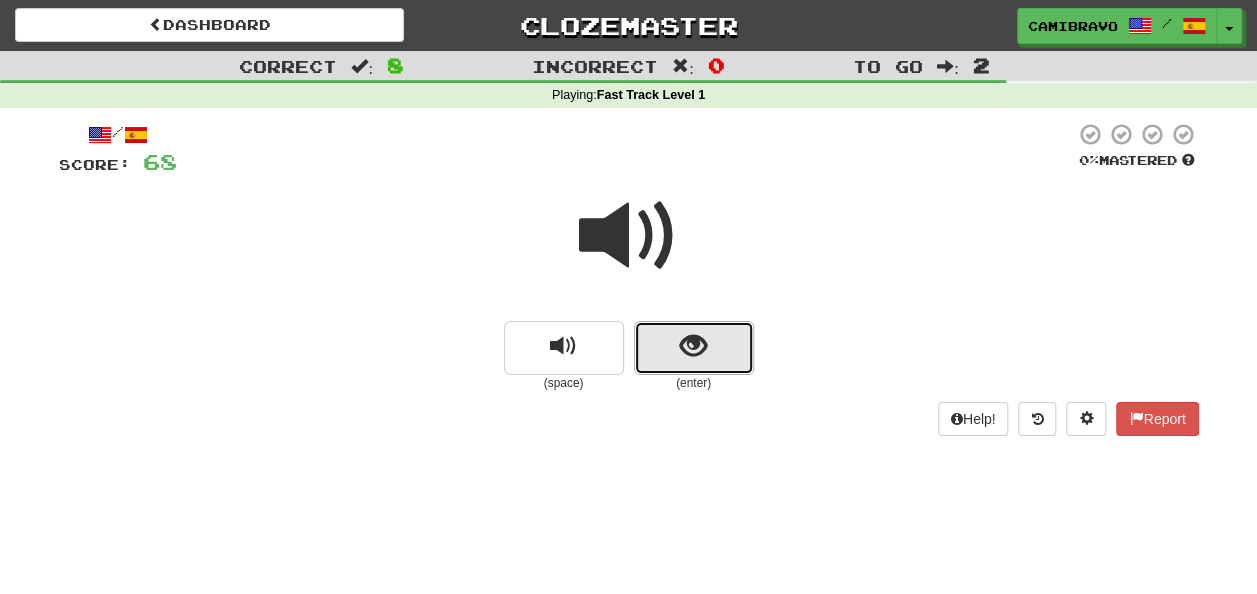 click at bounding box center (693, 346) 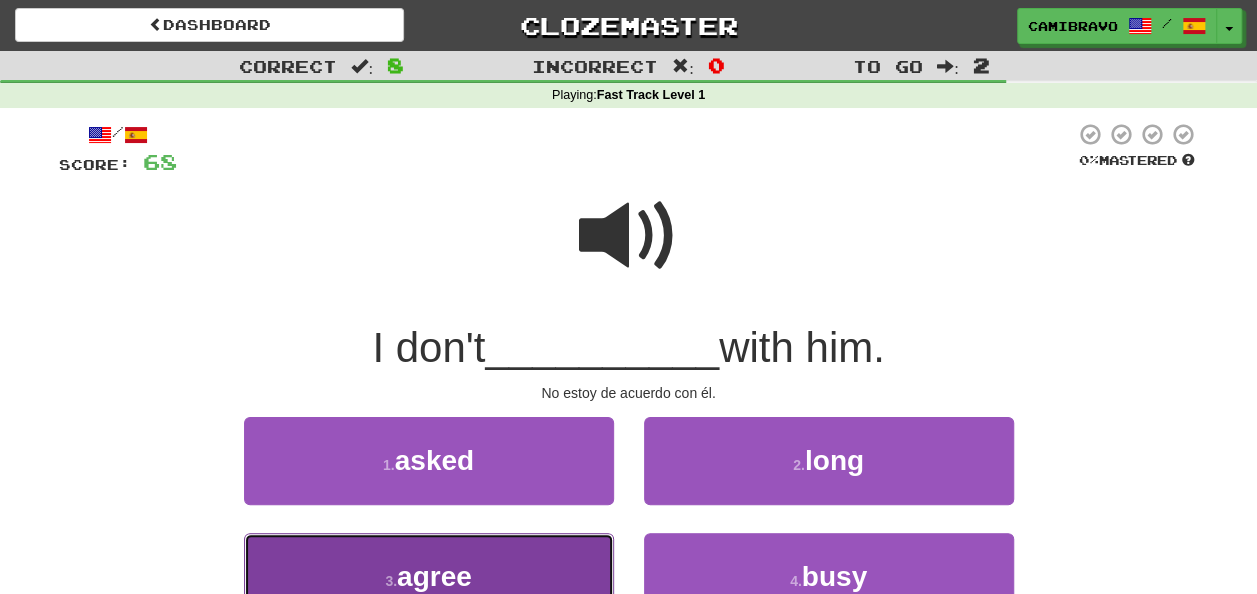 click on "3 .  agree" at bounding box center (429, 576) 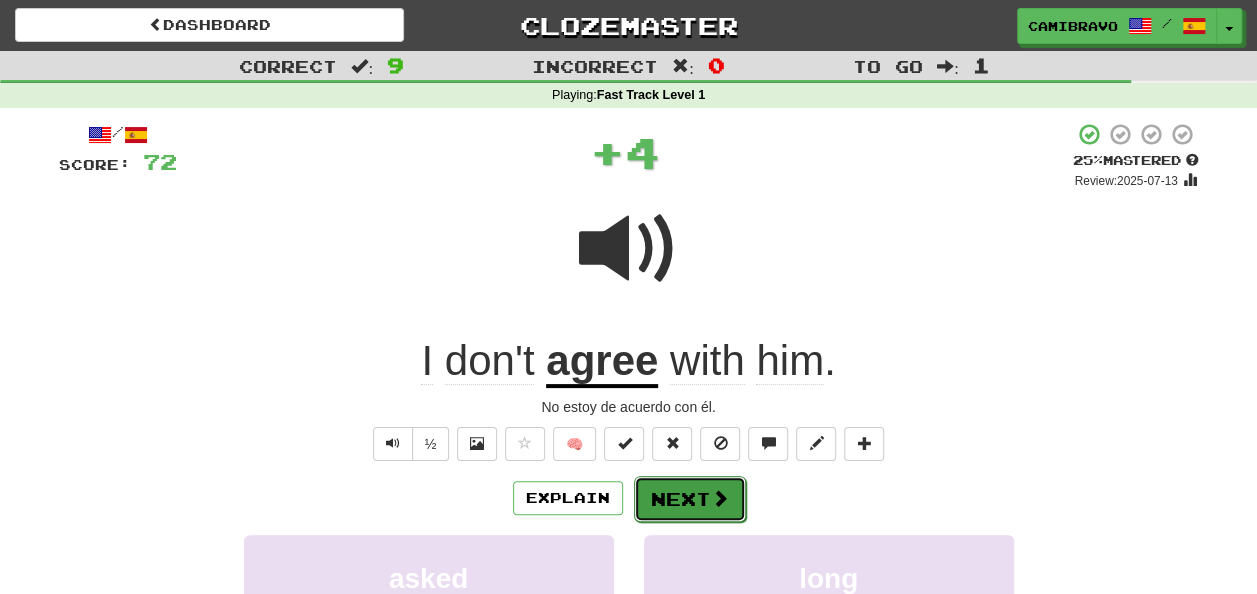 click on "Next" at bounding box center [690, 499] 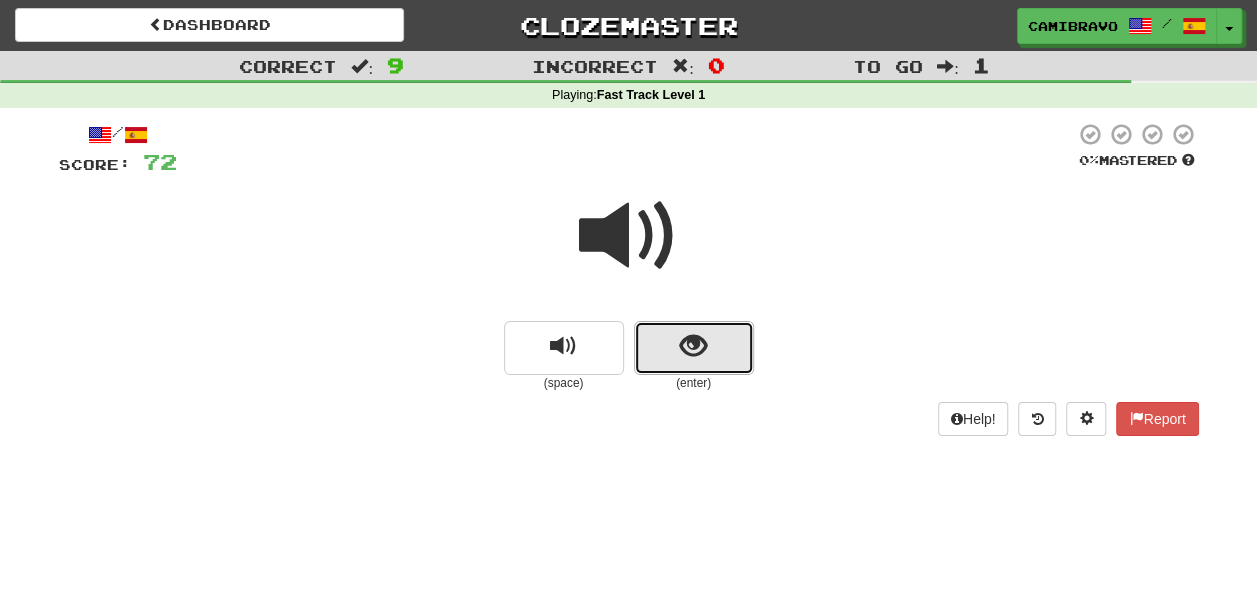 click at bounding box center (694, 348) 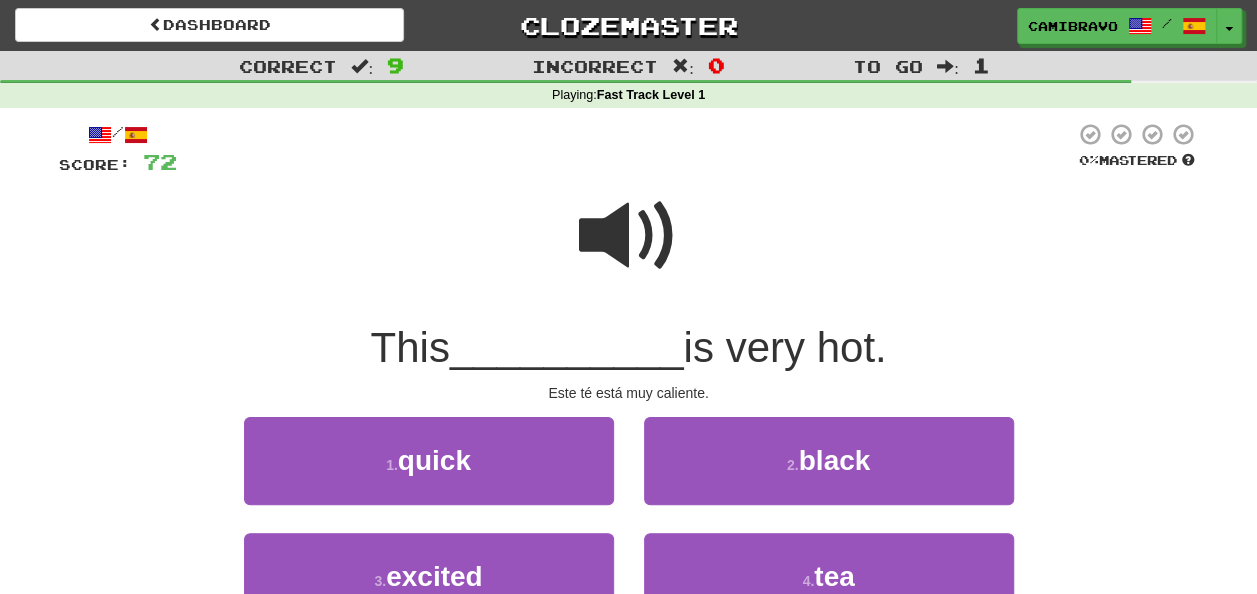 click at bounding box center (629, 236) 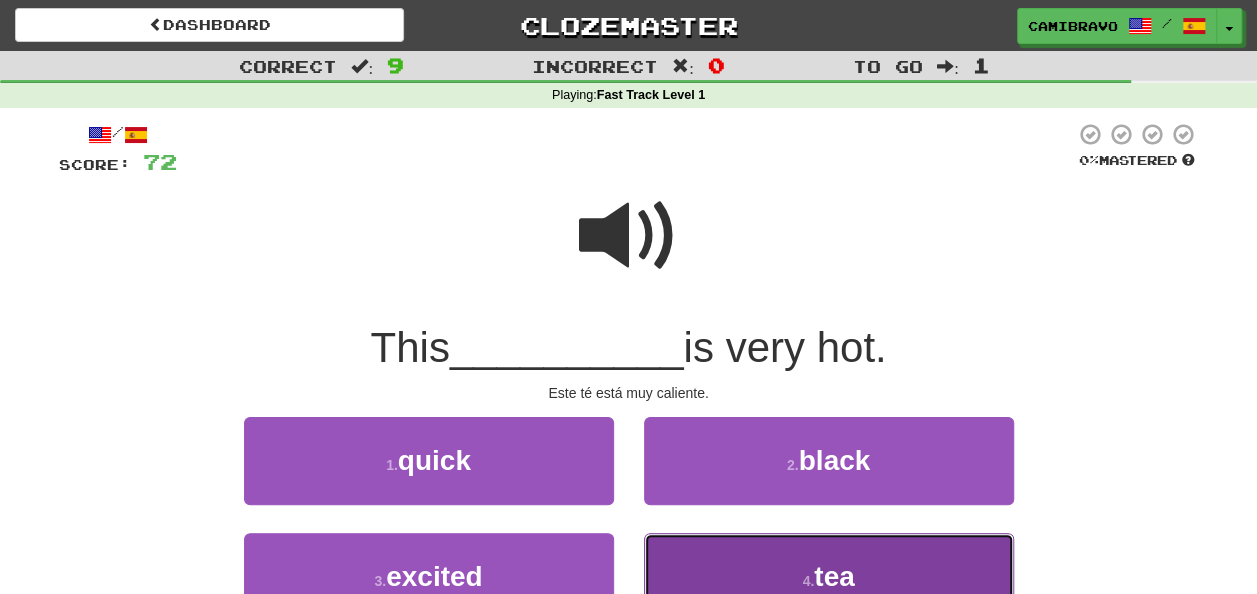 click on "4 .  tea" at bounding box center (829, 576) 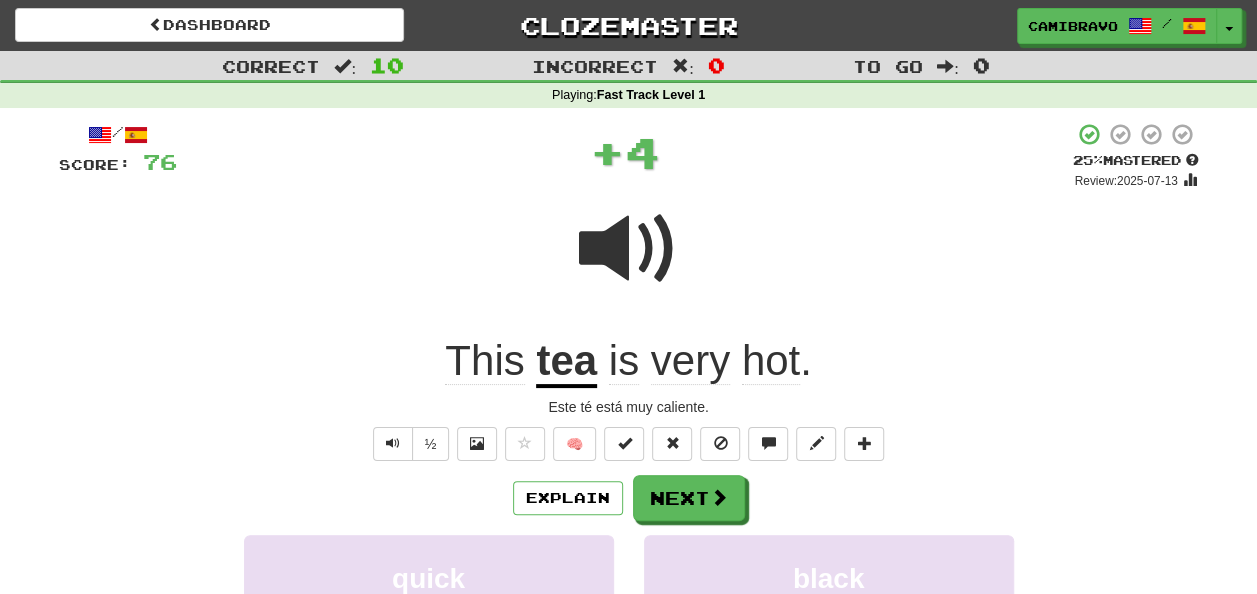 click on "/  Score:   76 + 4 25 %  Mastered Review:  2025-07-13 This   tea   is   very   hot . Este té está muy caliente. ½ 🧠 Explain Next quick black excited tea Learn more: quick black excited tea  Help!  Report" at bounding box center [629, 480] 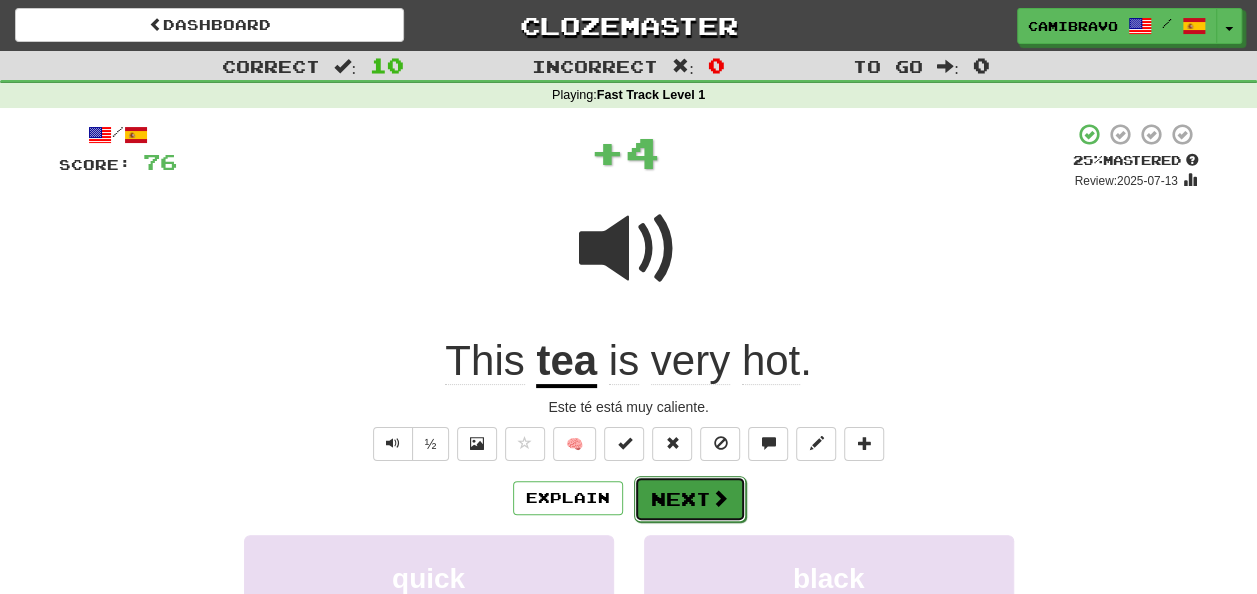 click on "Next" at bounding box center [690, 499] 